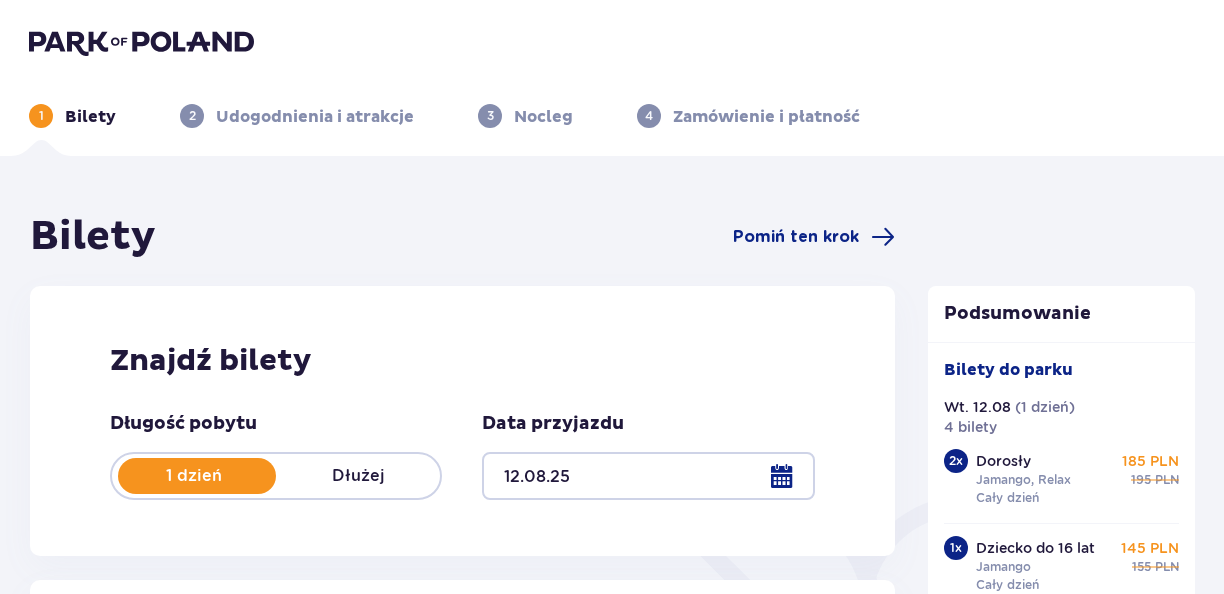 scroll, scrollTop: 1140, scrollLeft: 0, axis: vertical 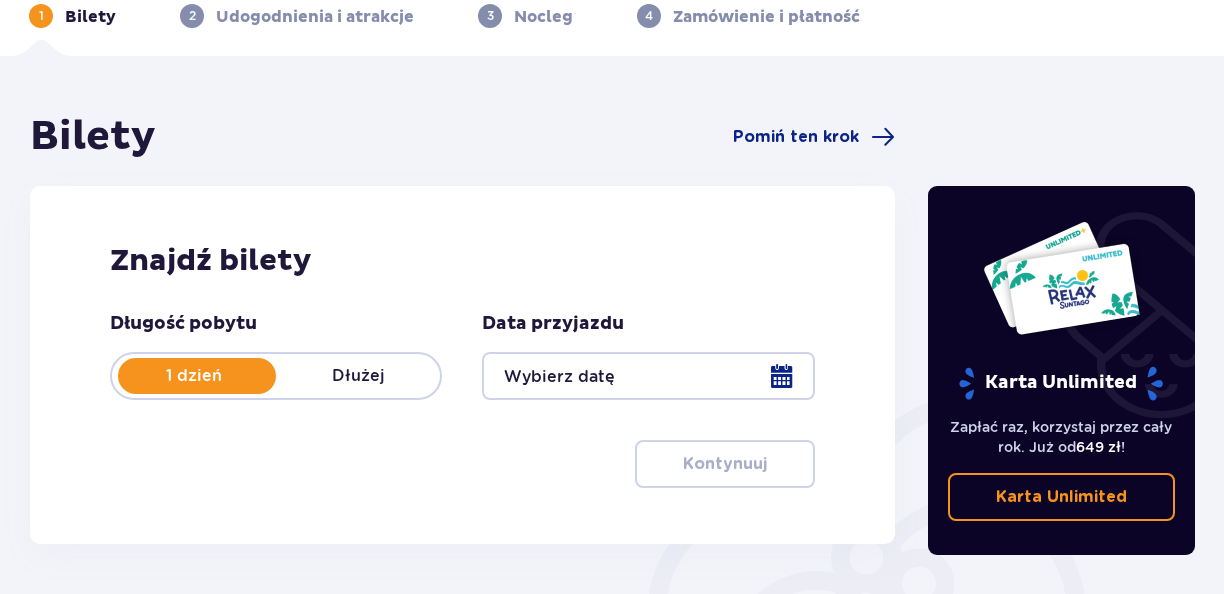 click at bounding box center [648, 376] 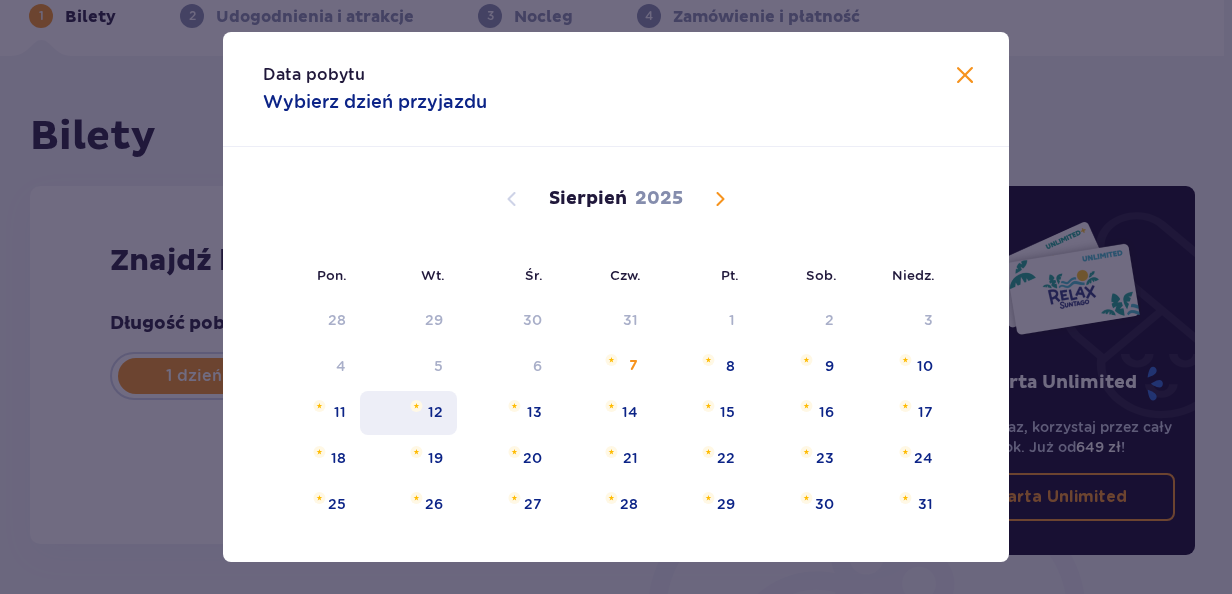 click on "12" at bounding box center (408, 413) 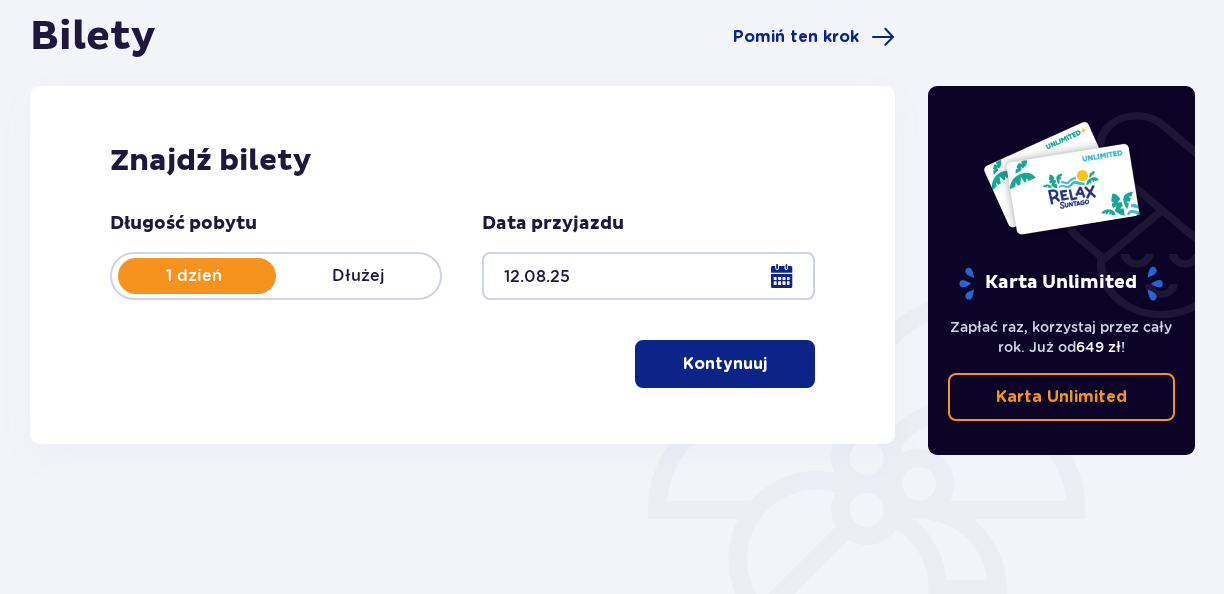 click on "Kontynuuj" at bounding box center [725, 364] 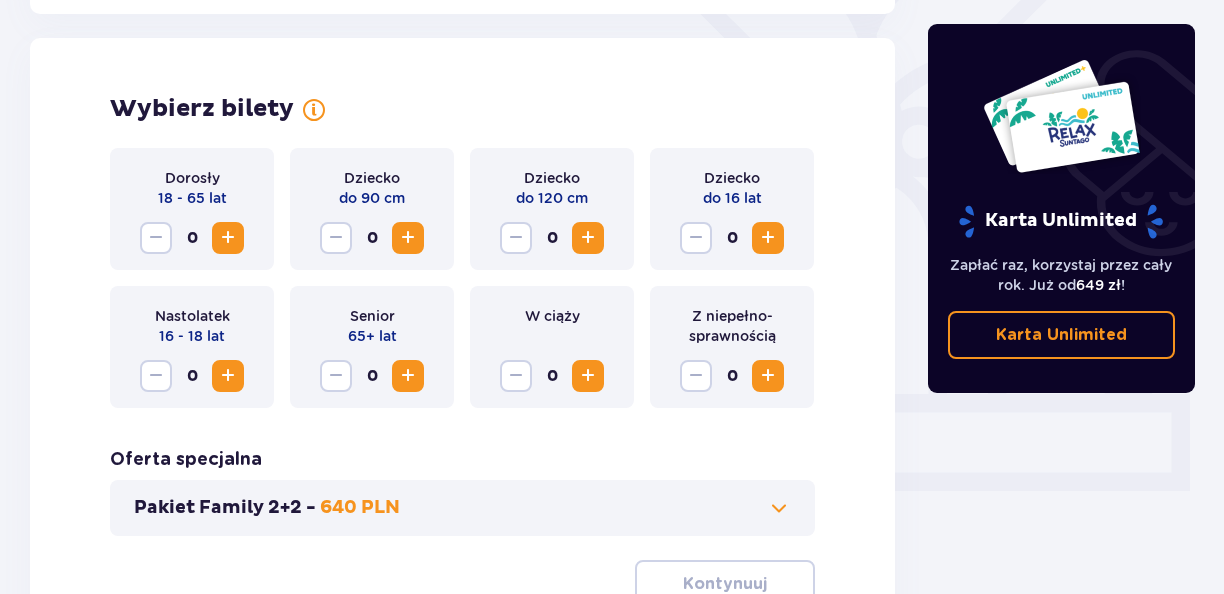 scroll, scrollTop: 556, scrollLeft: 0, axis: vertical 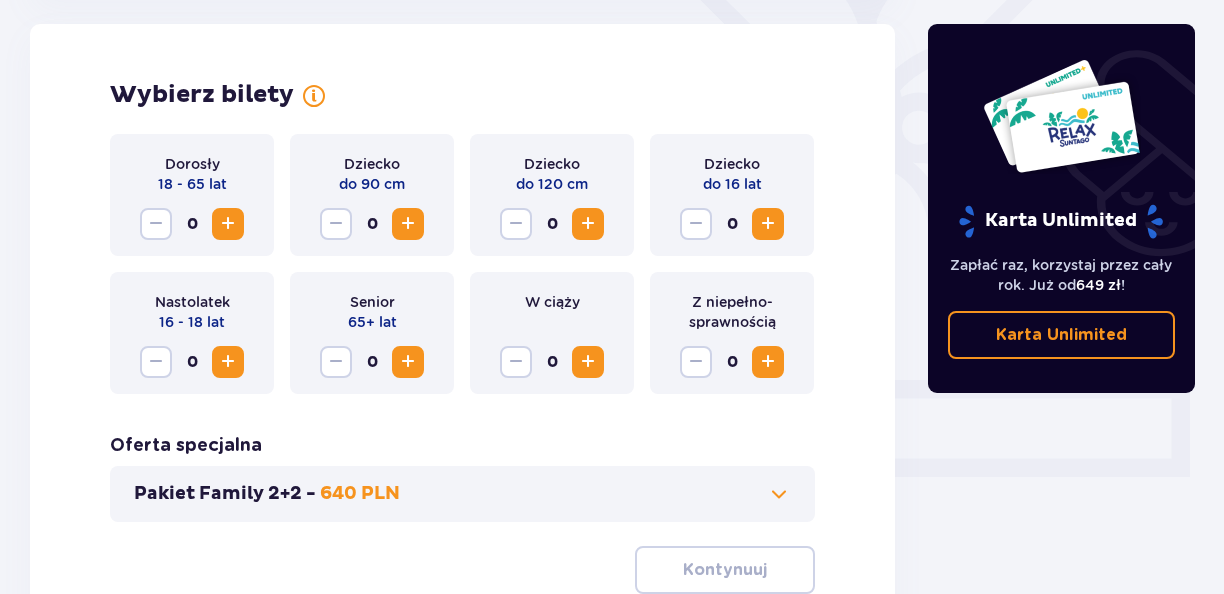 click at bounding box center (228, 224) 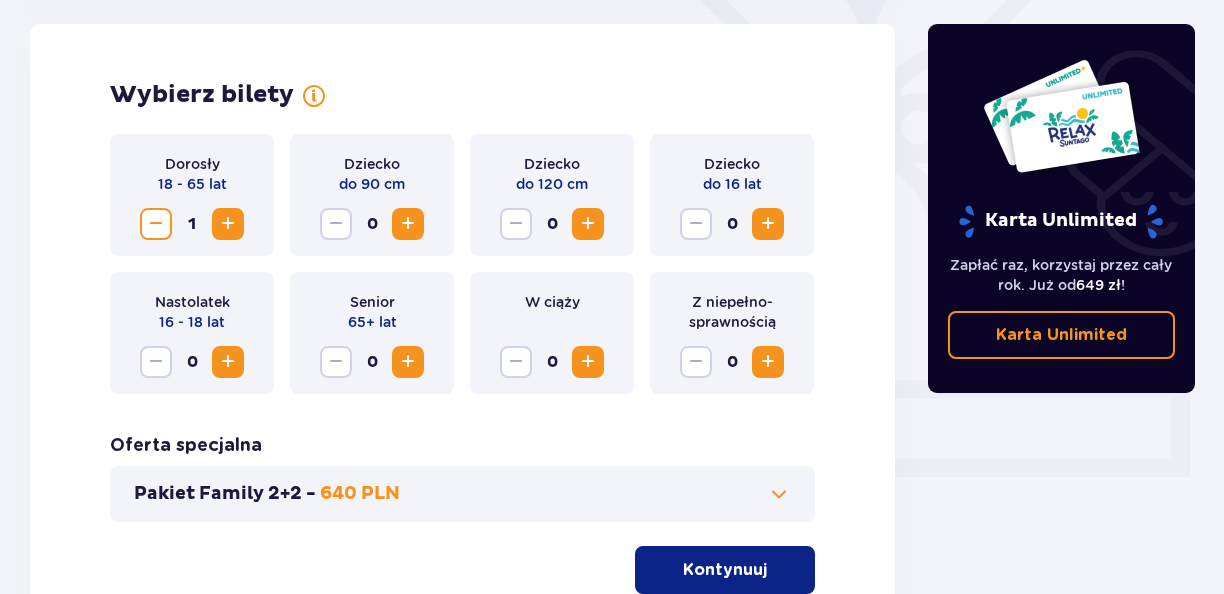 click at bounding box center [228, 224] 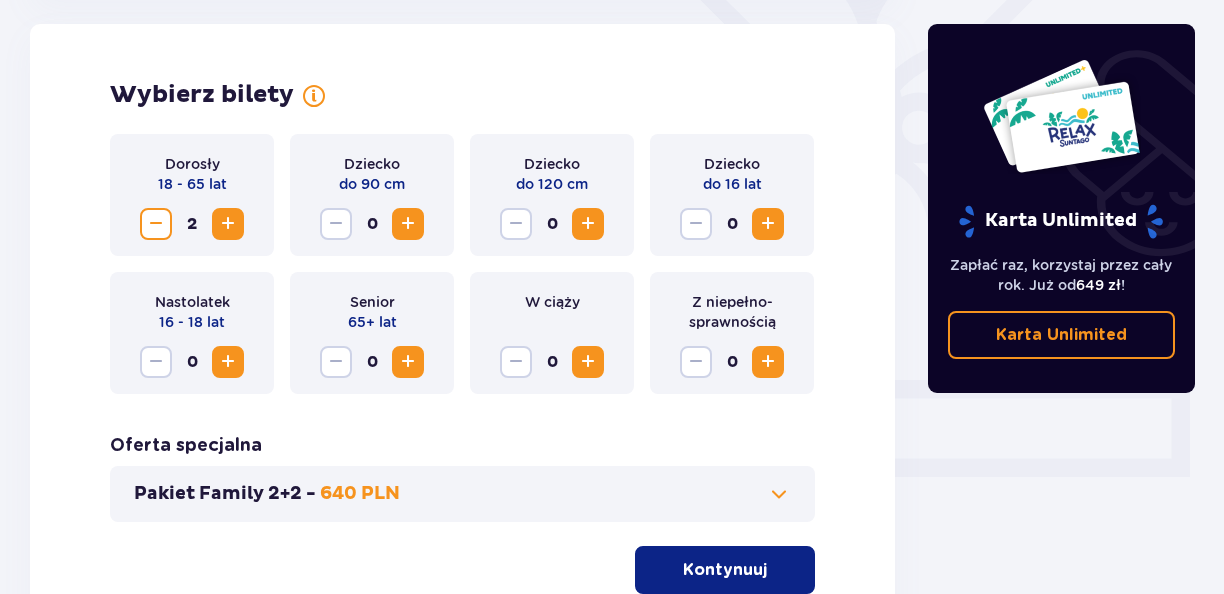 click at bounding box center (228, 224) 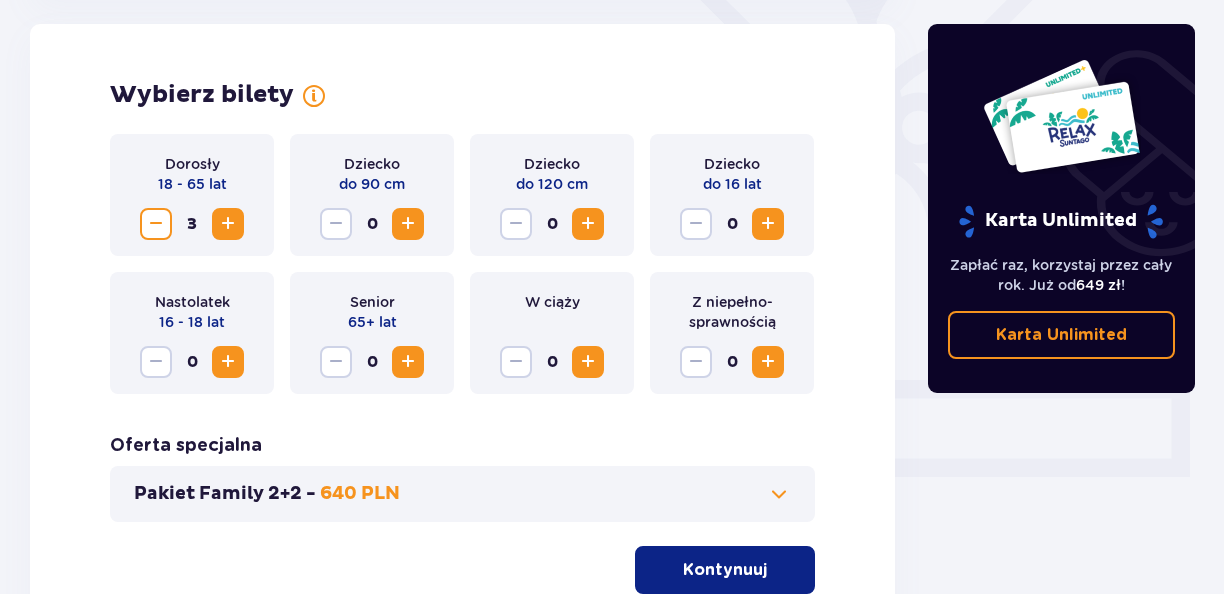 click at bounding box center (768, 224) 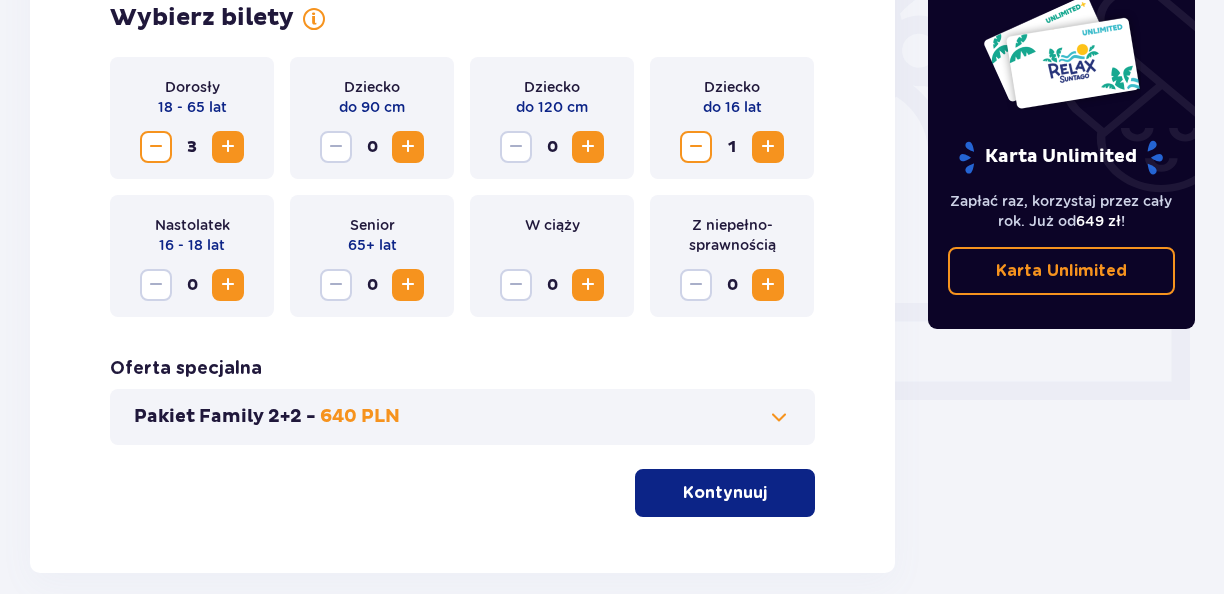 scroll, scrollTop: 732, scrollLeft: 0, axis: vertical 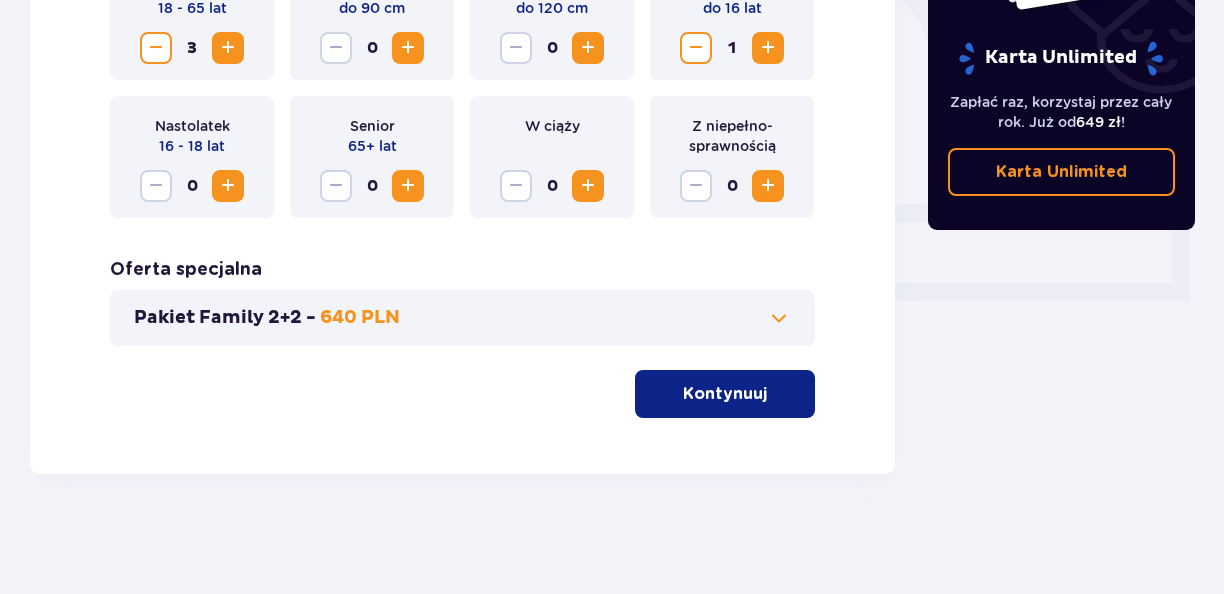 click on "Kontynuuj" at bounding box center [725, 394] 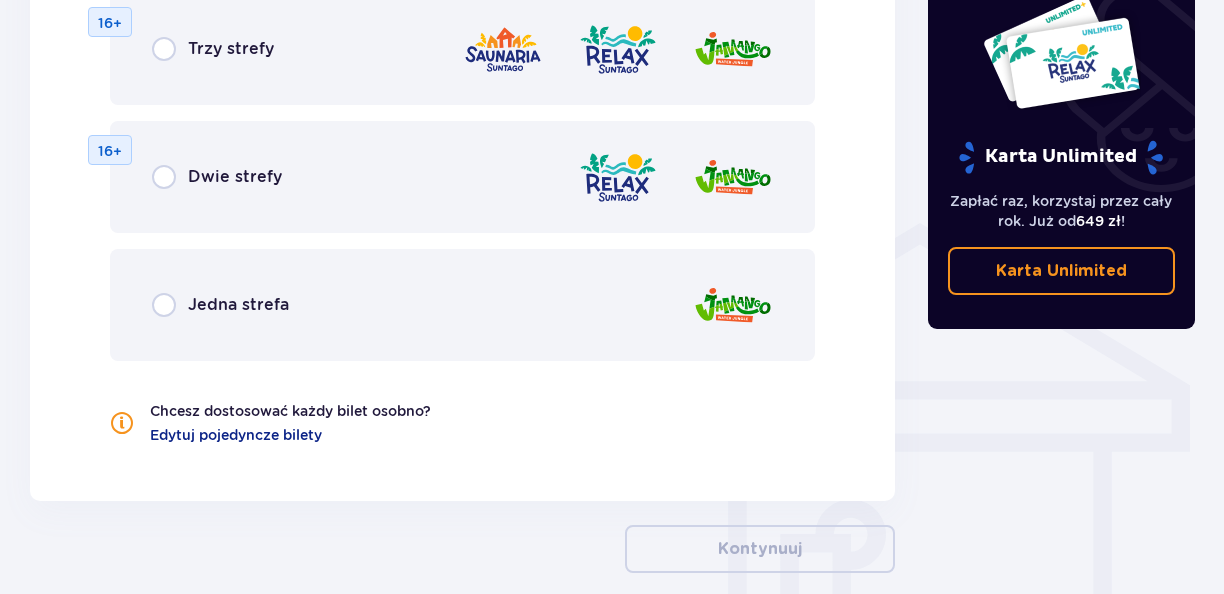 scroll, scrollTop: 1410, scrollLeft: 0, axis: vertical 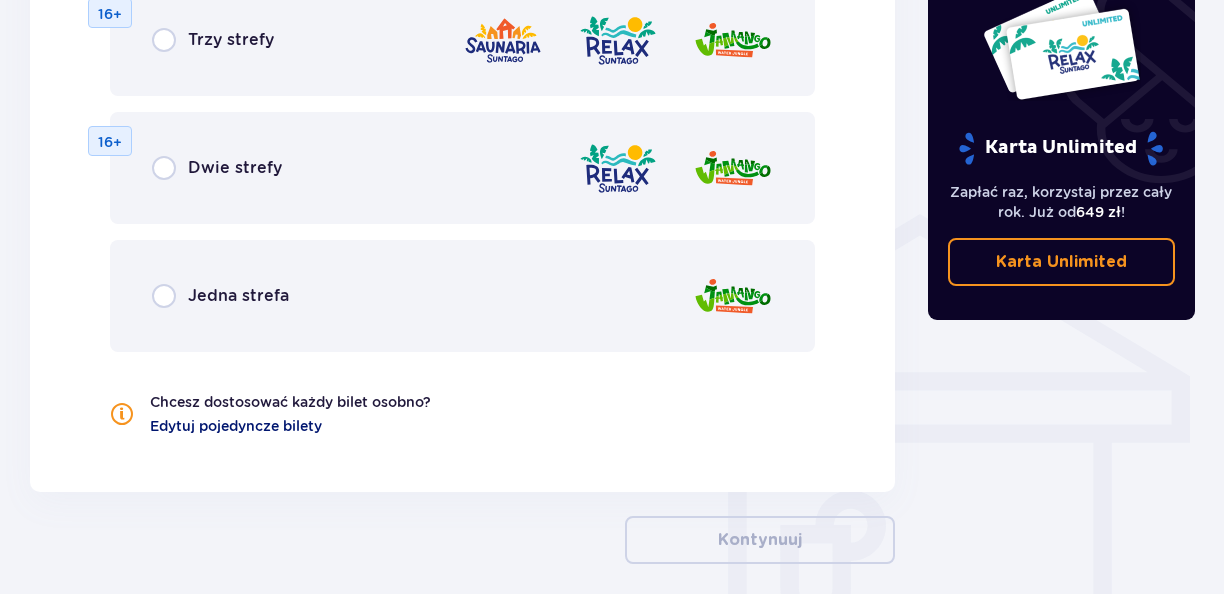 click on "Edytuj pojedyncze bilety" at bounding box center (236, 426) 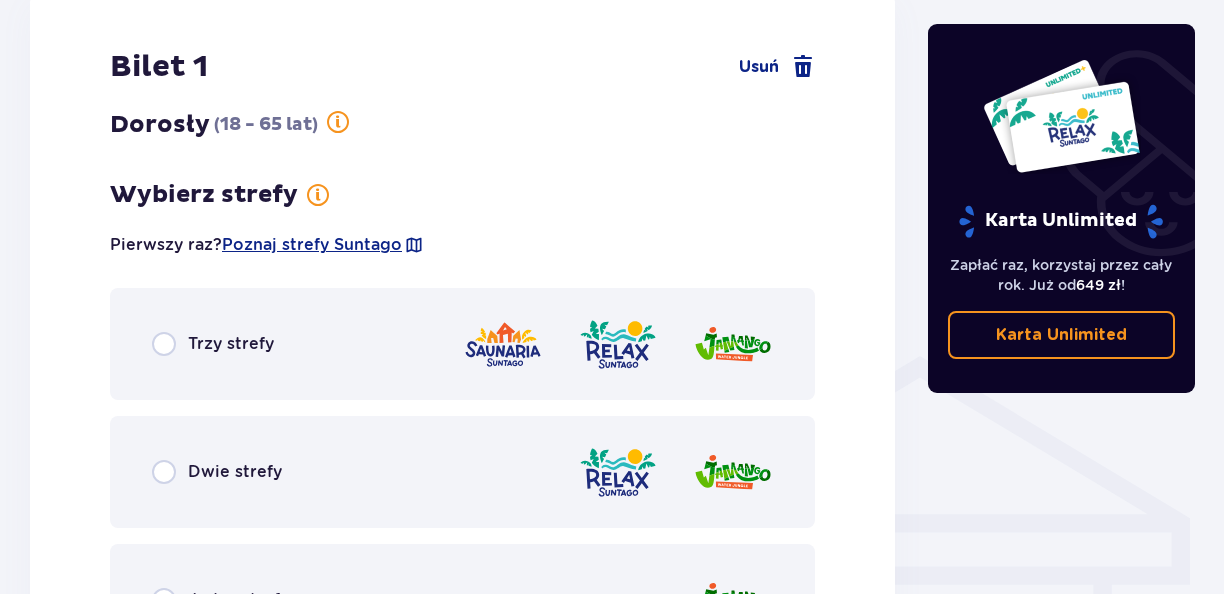 scroll, scrollTop: 1310, scrollLeft: 0, axis: vertical 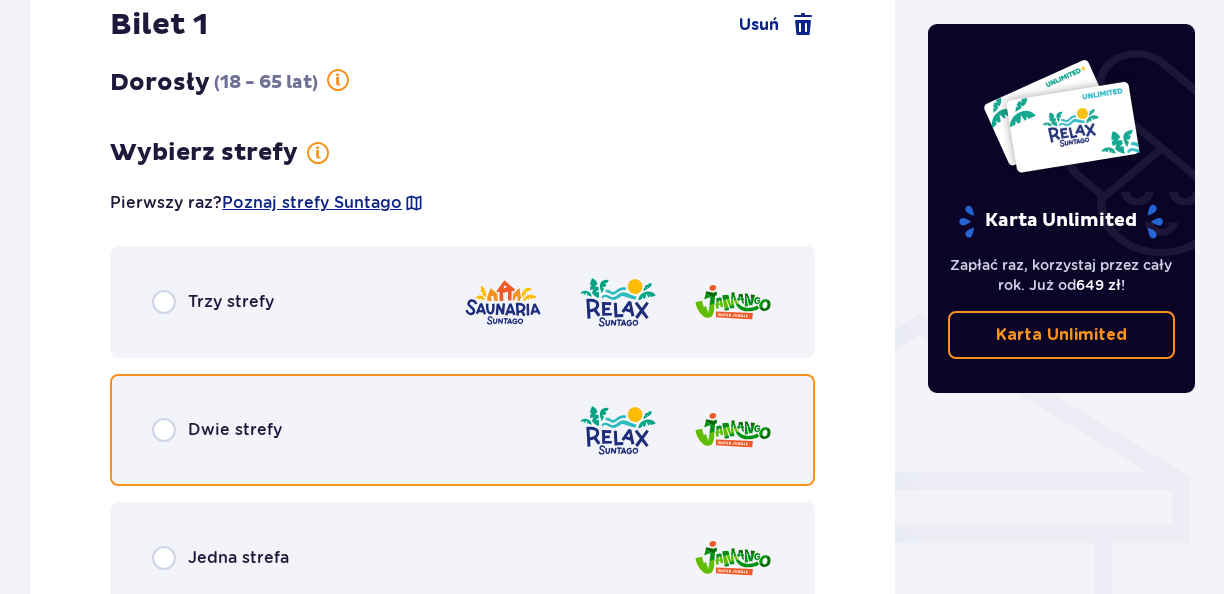 click at bounding box center (164, 430) 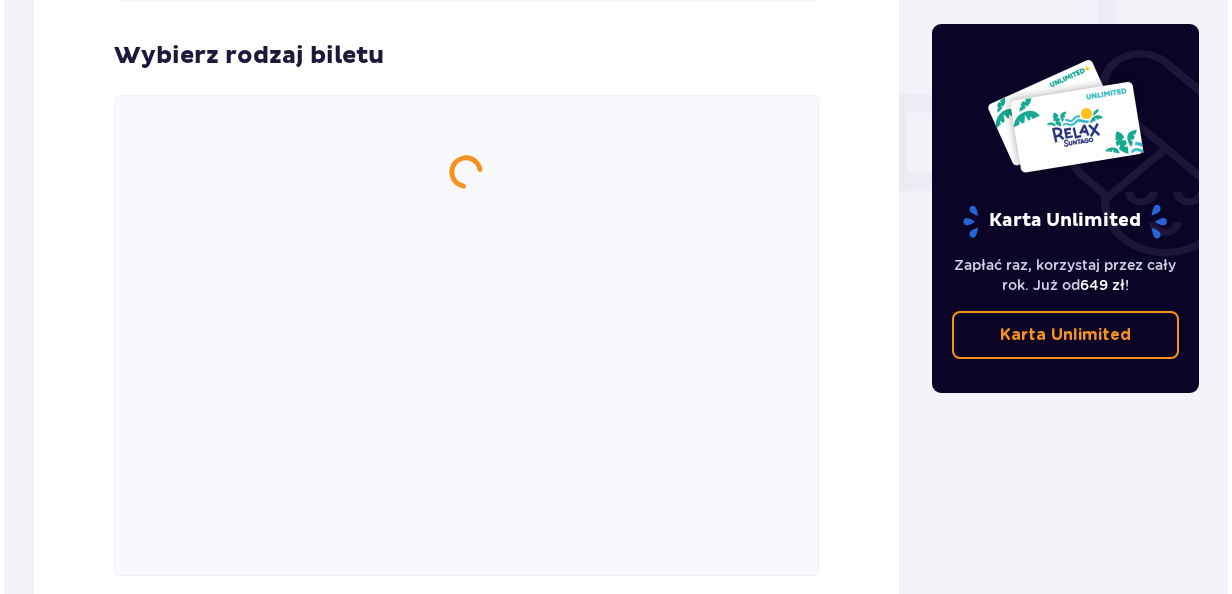 scroll, scrollTop: 1940, scrollLeft: 0, axis: vertical 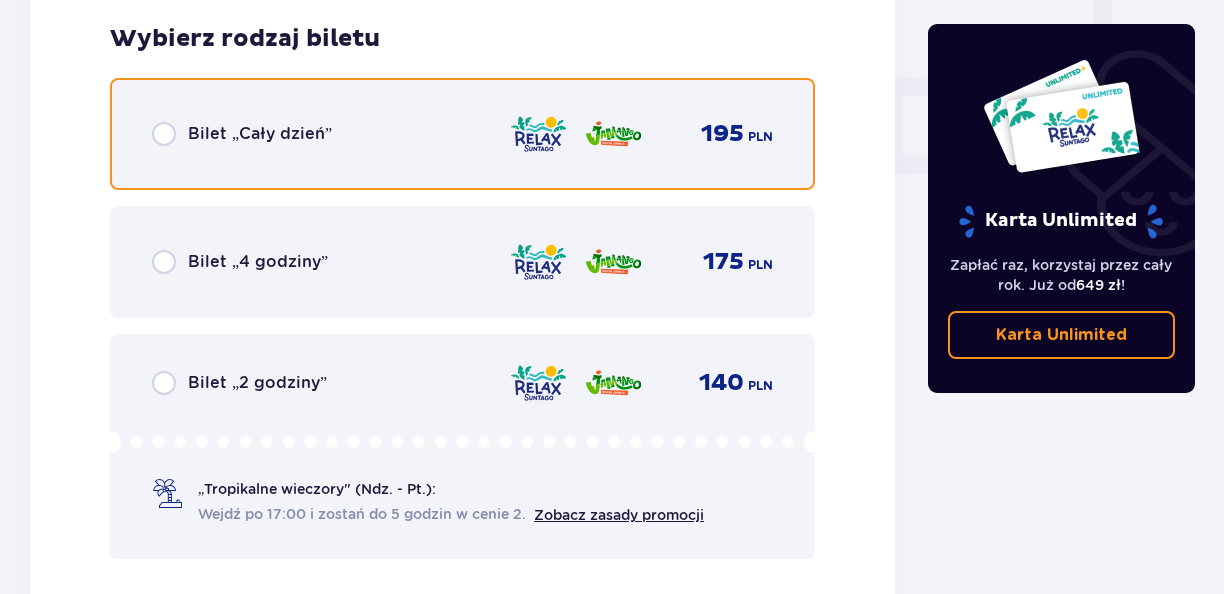 click at bounding box center (164, 134) 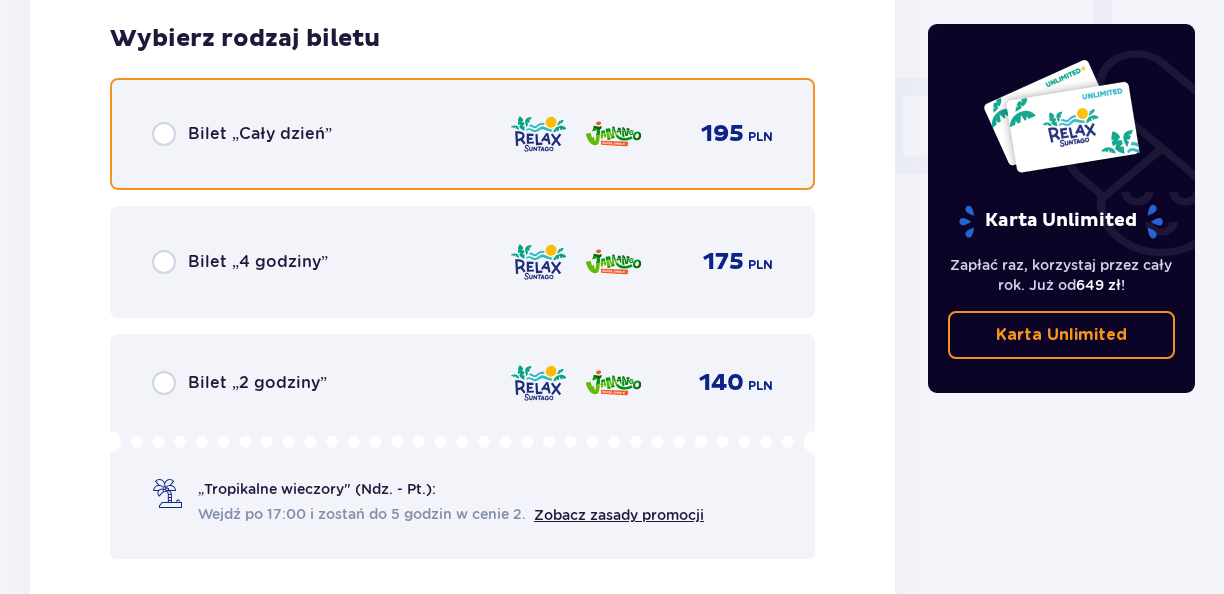 radio on "true" 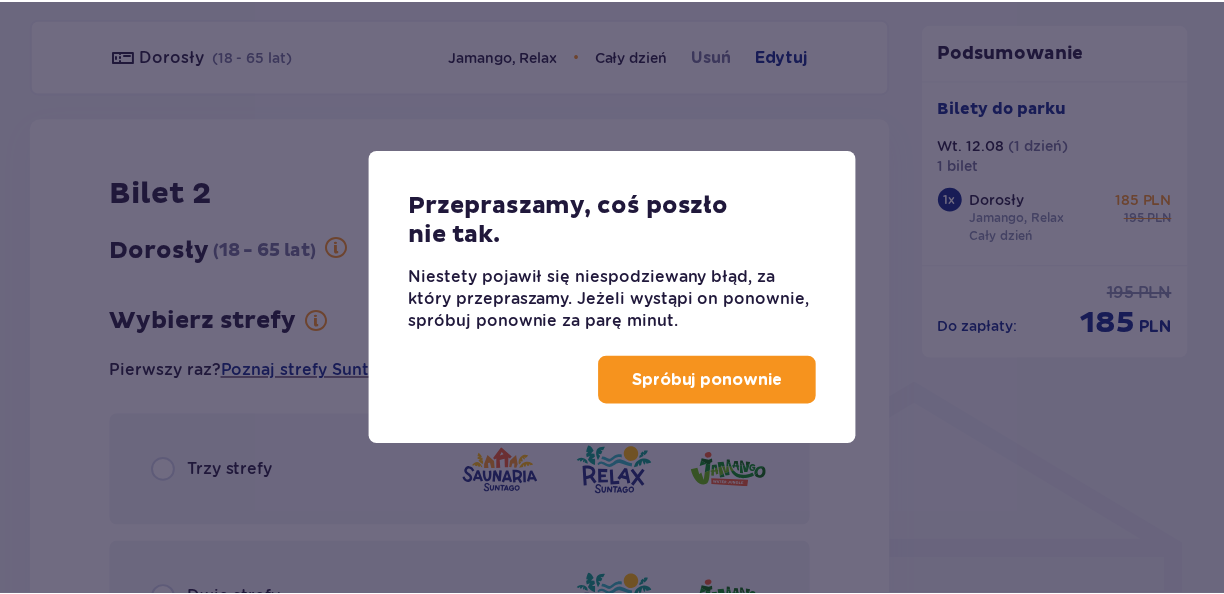 scroll, scrollTop: 1236, scrollLeft: 0, axis: vertical 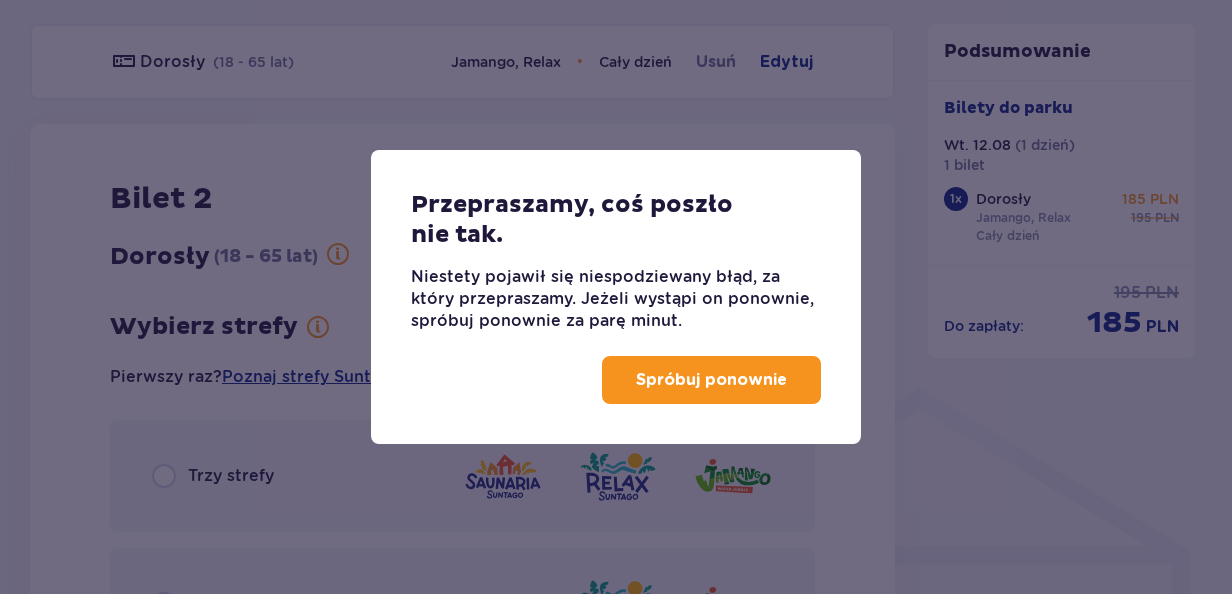 click on "Spróbuj ponownie" at bounding box center (711, 380) 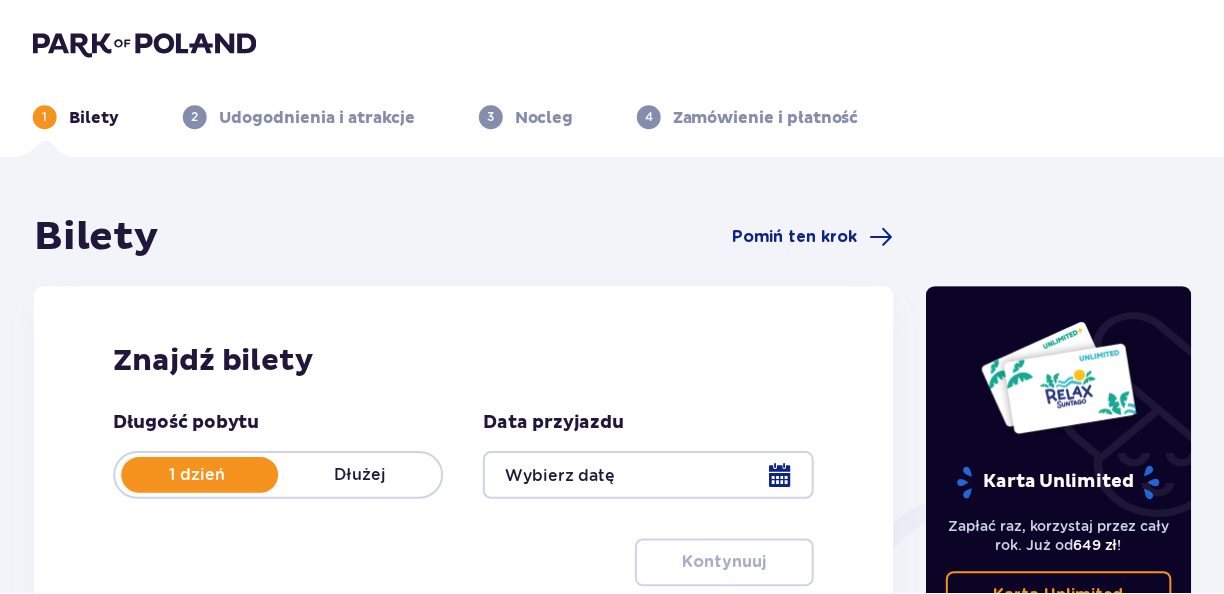 scroll, scrollTop: 0, scrollLeft: 0, axis: both 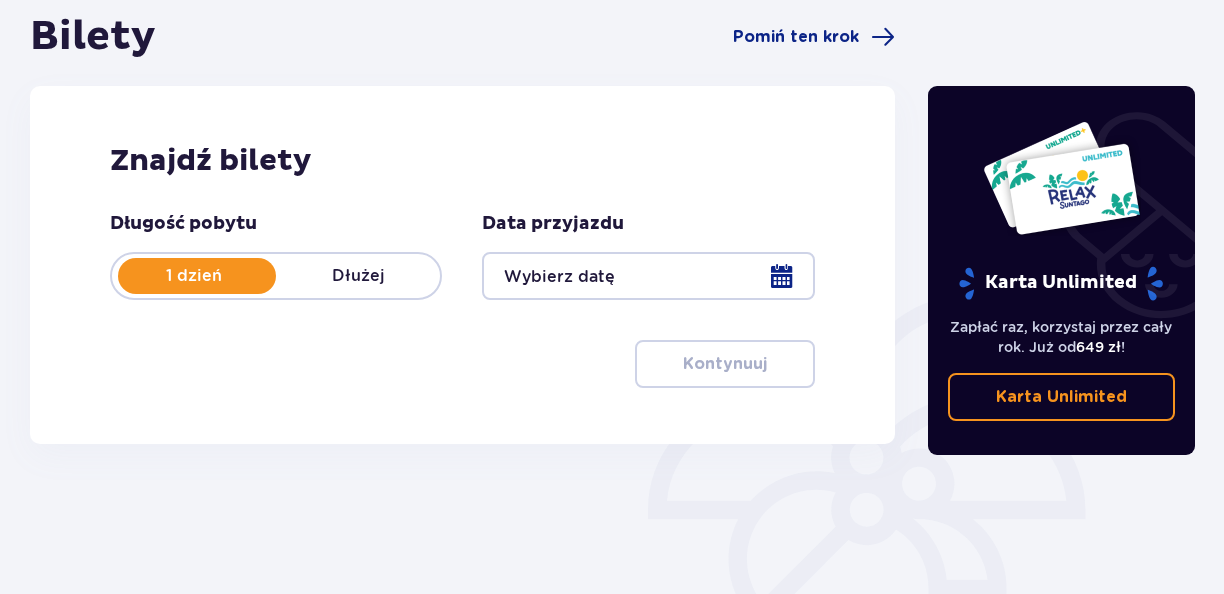 click at bounding box center [648, 276] 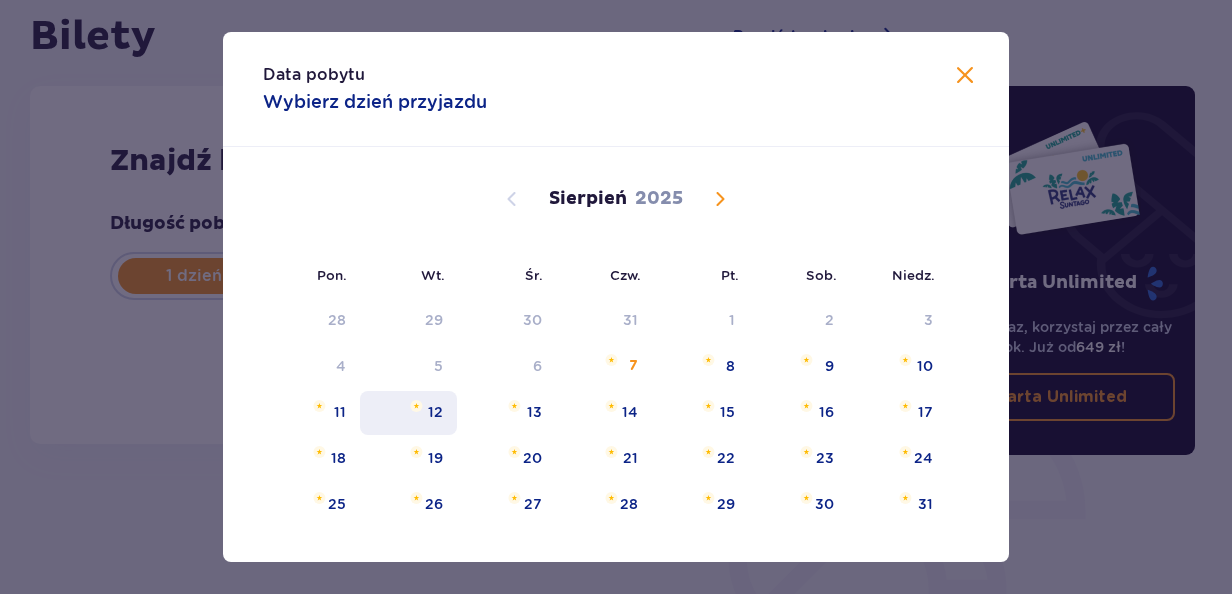 click on "12" at bounding box center [435, 412] 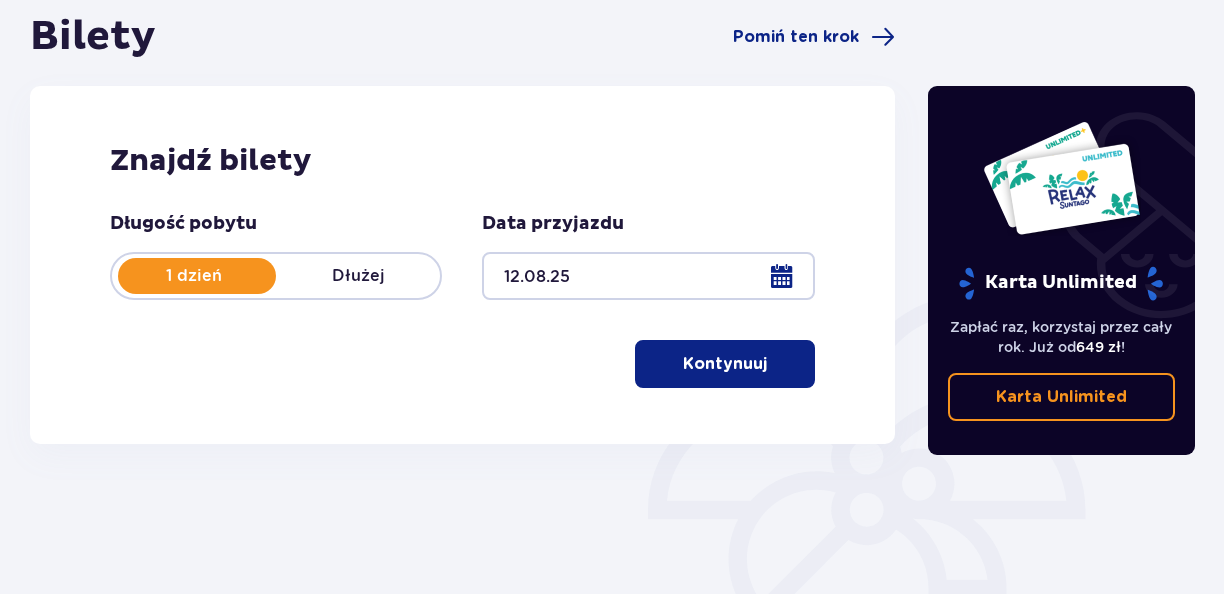 click on "Kontynuuj" at bounding box center [725, 364] 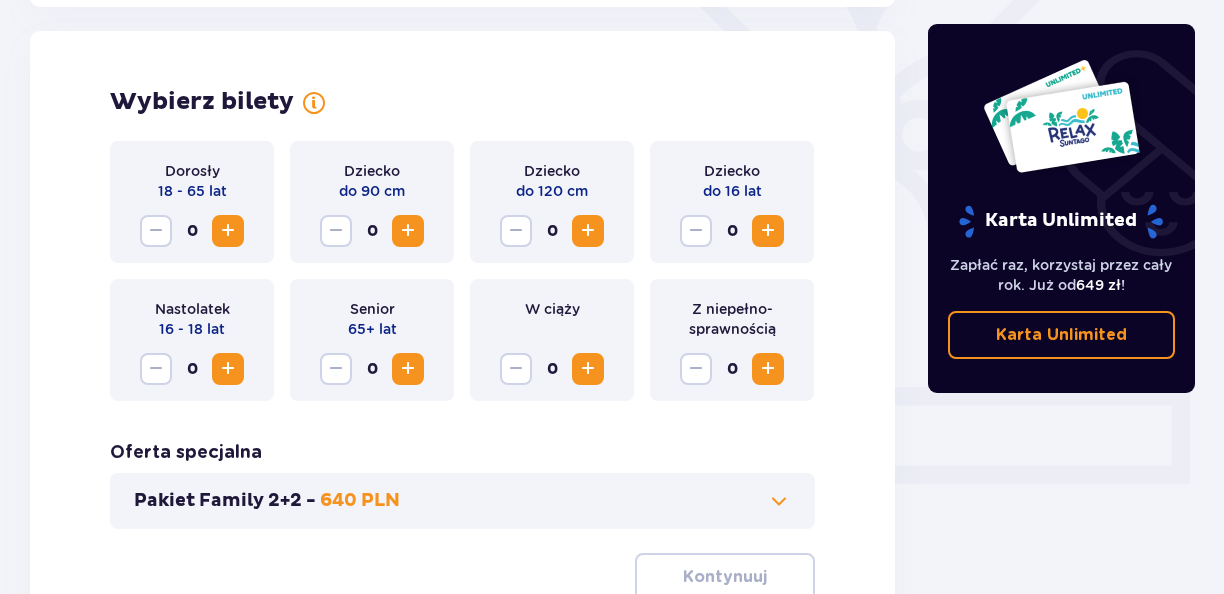scroll, scrollTop: 556, scrollLeft: 0, axis: vertical 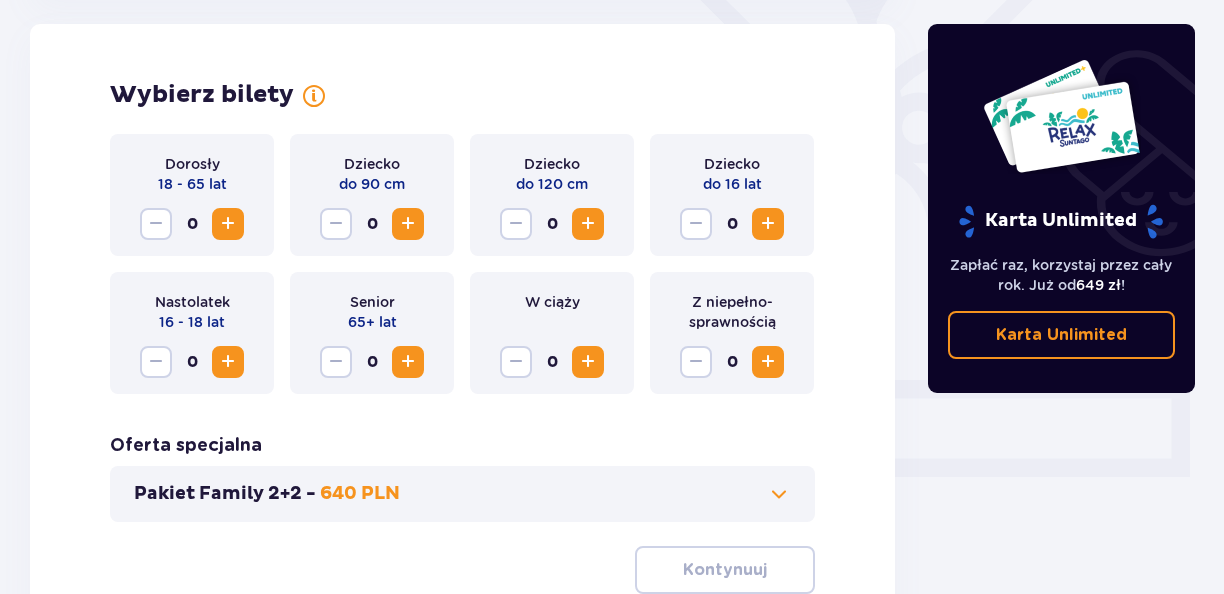 click at bounding box center (228, 224) 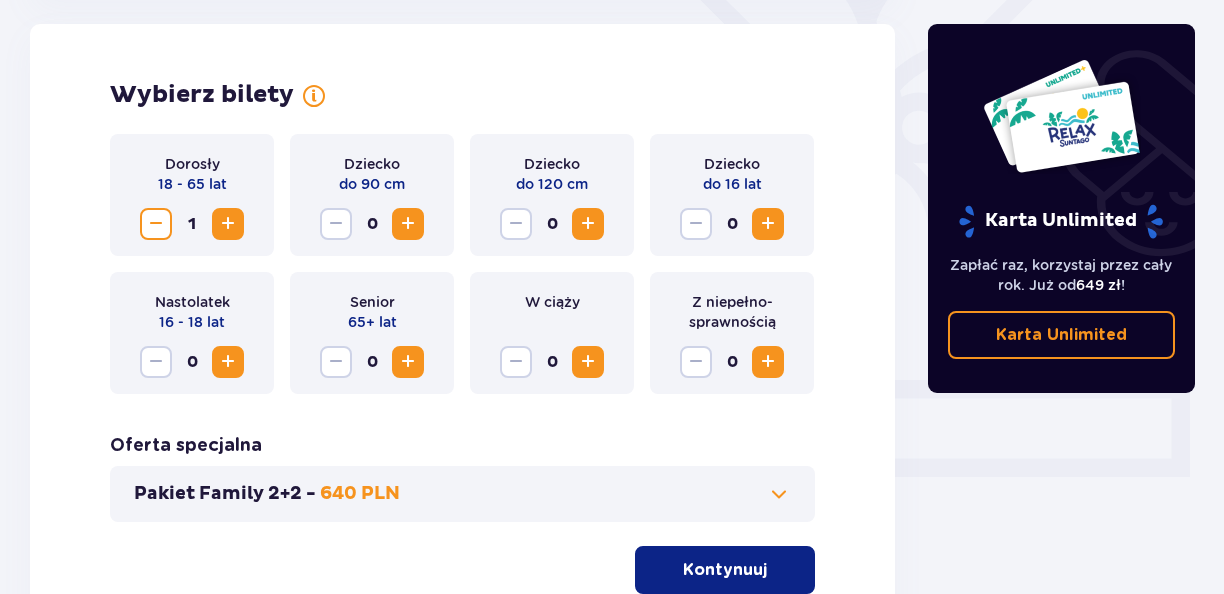 click at bounding box center (228, 224) 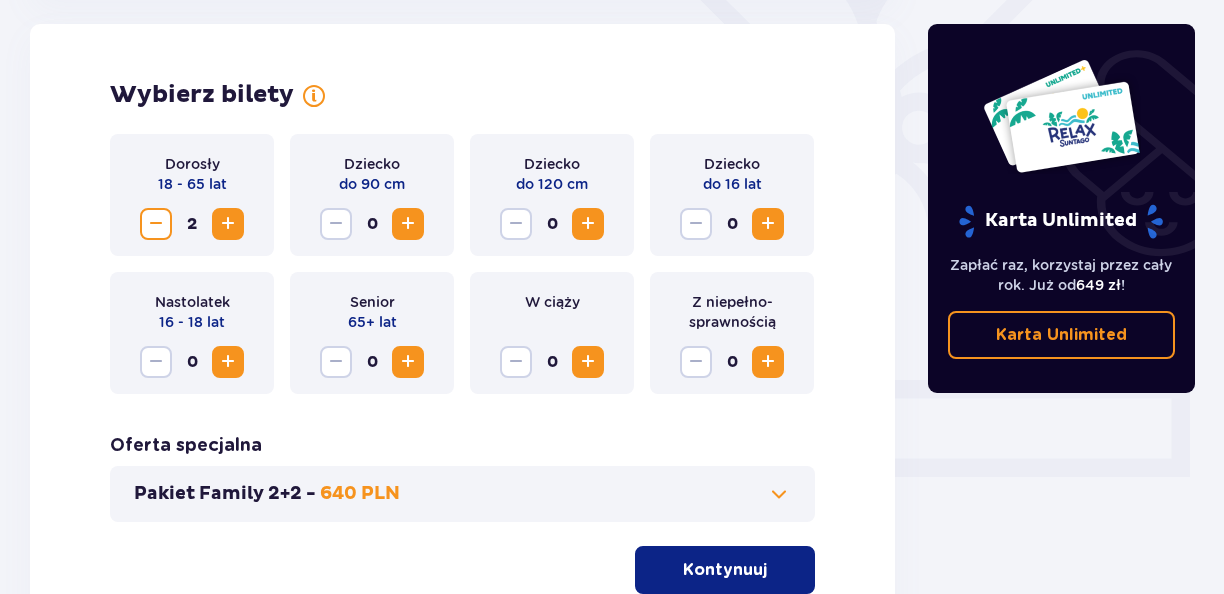 click at bounding box center [228, 224] 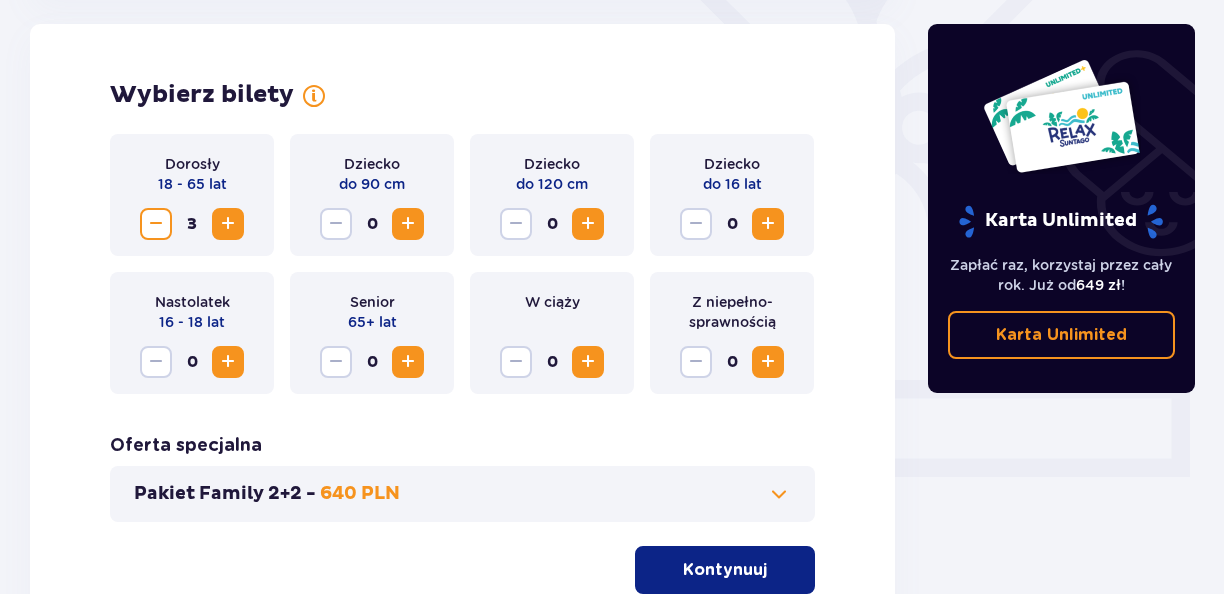 click at bounding box center (768, 224) 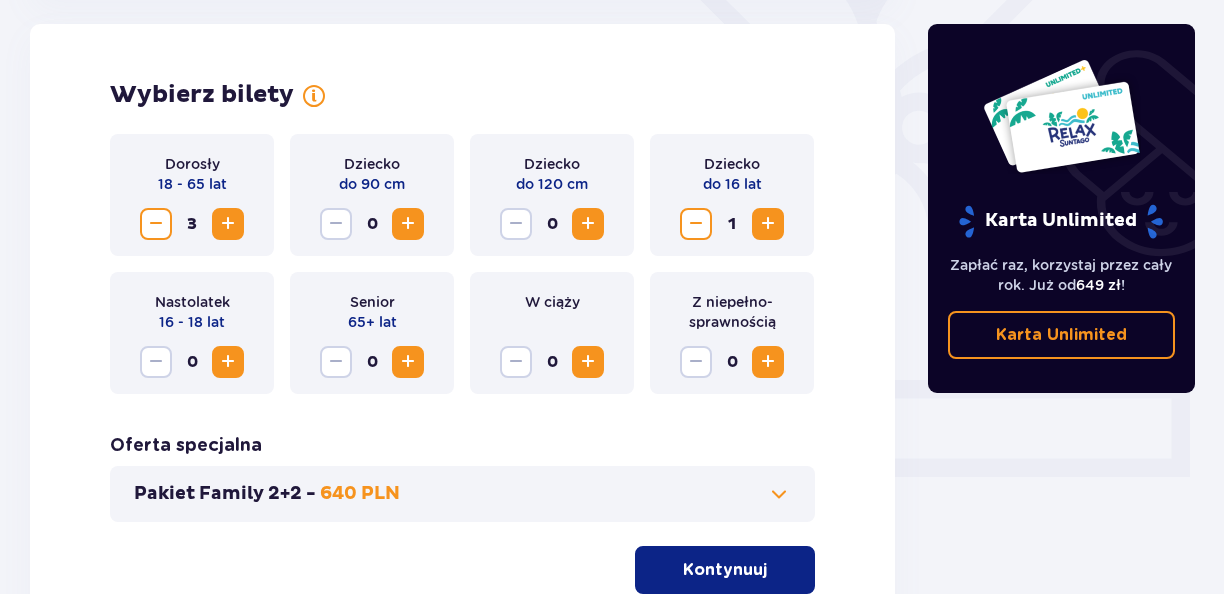 click on "Kontynuuj" at bounding box center (725, 570) 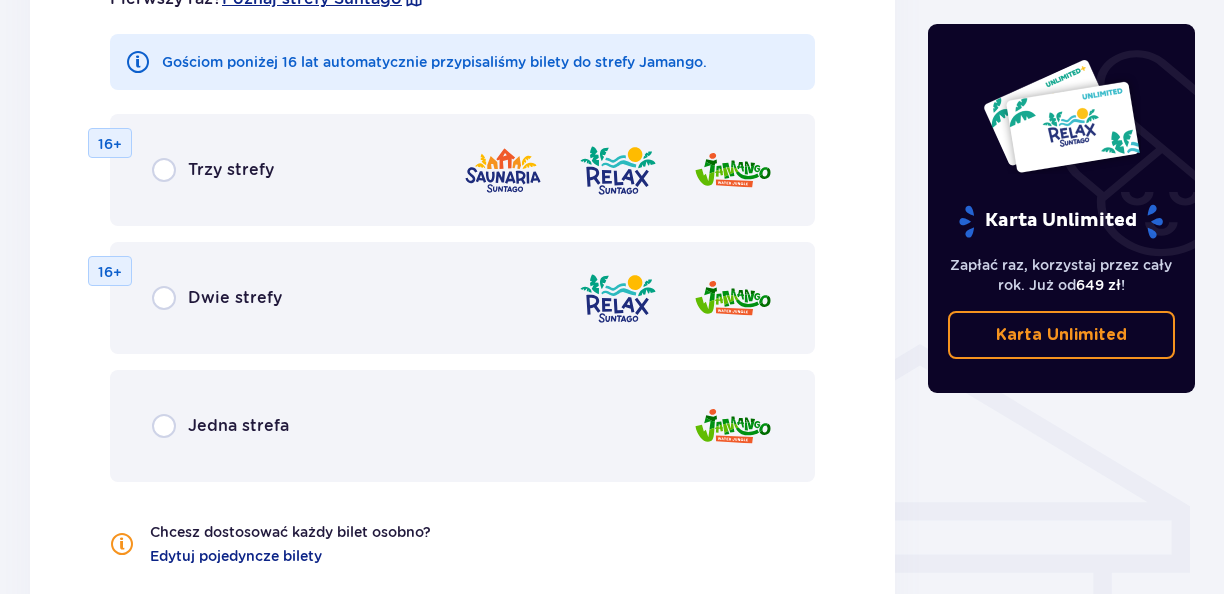 scroll, scrollTop: 1500, scrollLeft: 0, axis: vertical 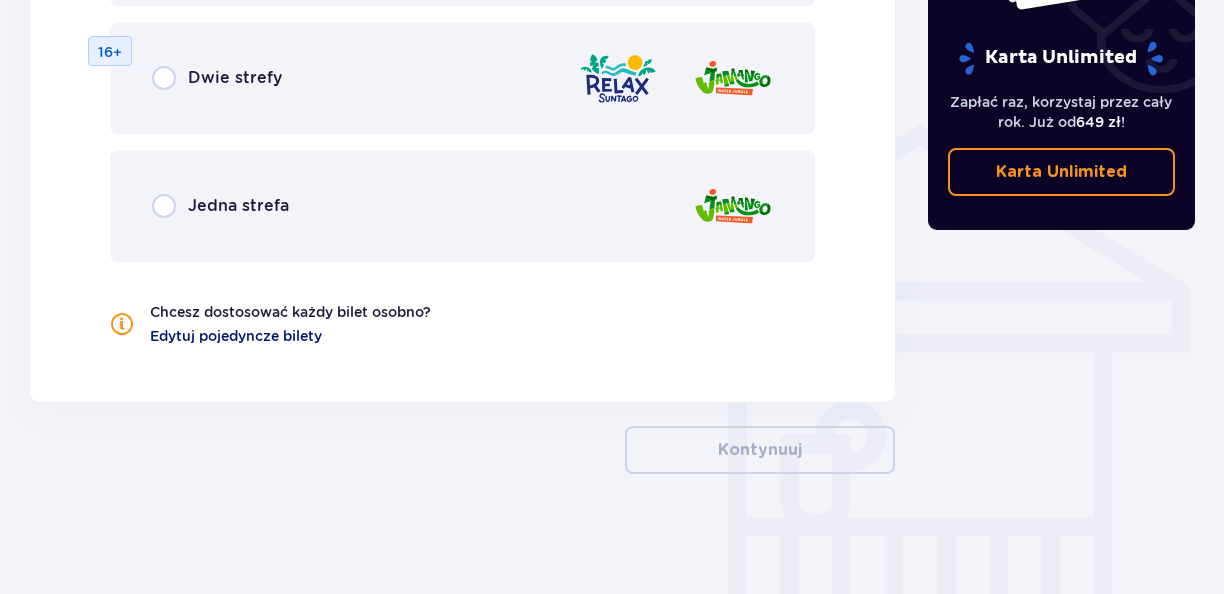 click on "Edytuj pojedyncze bilety" at bounding box center [236, 336] 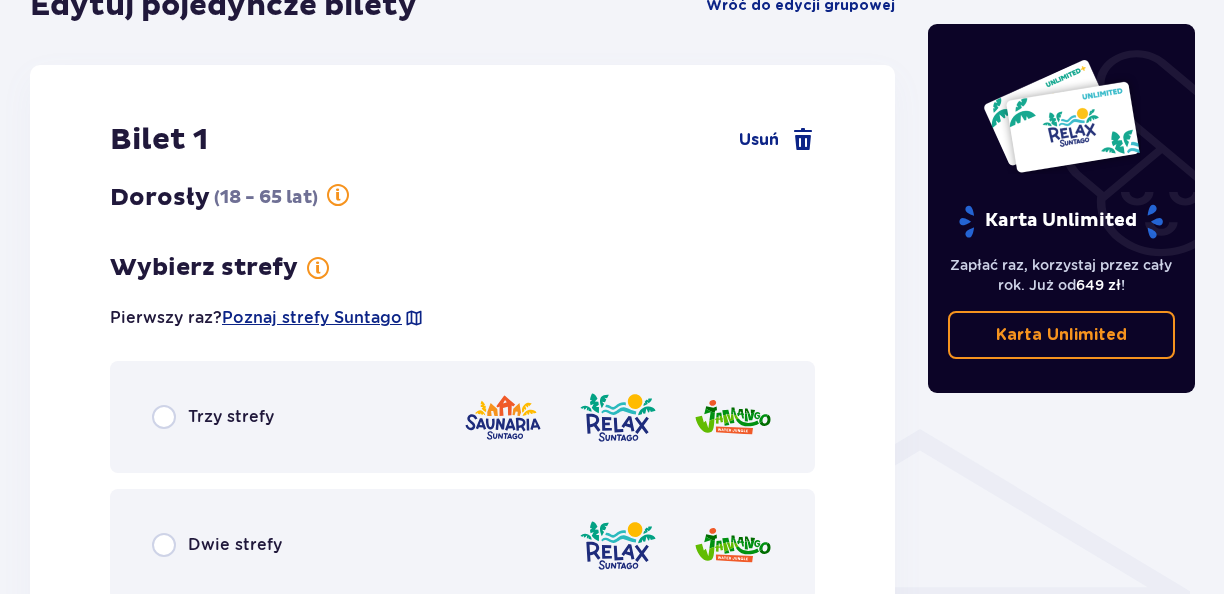 scroll, scrollTop: 1310, scrollLeft: 0, axis: vertical 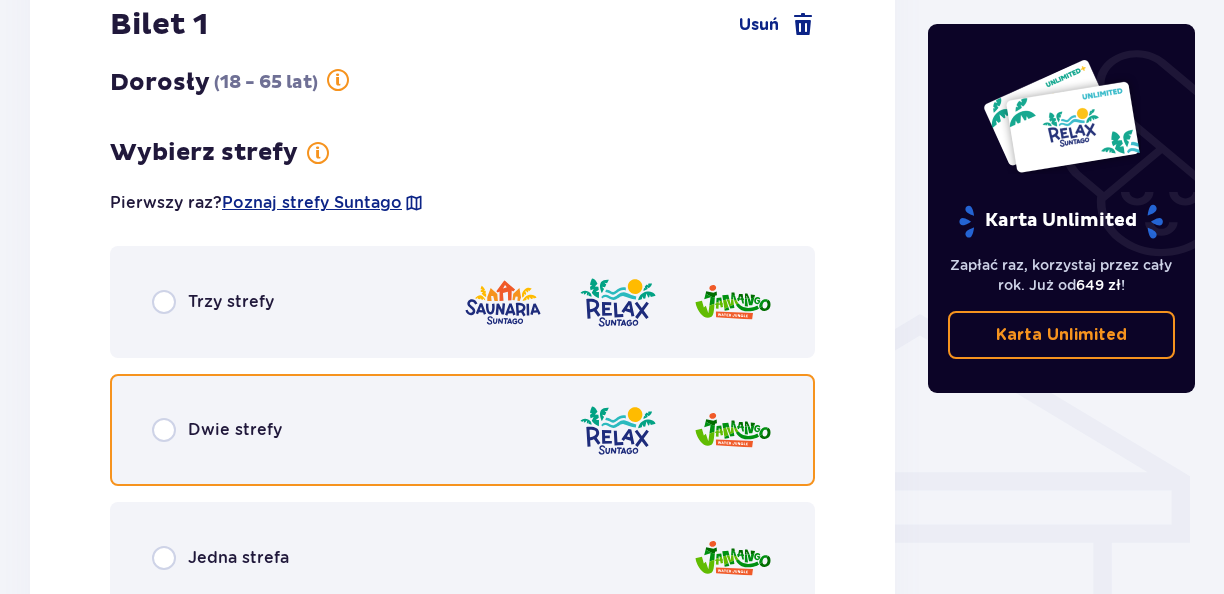 click at bounding box center [164, 430] 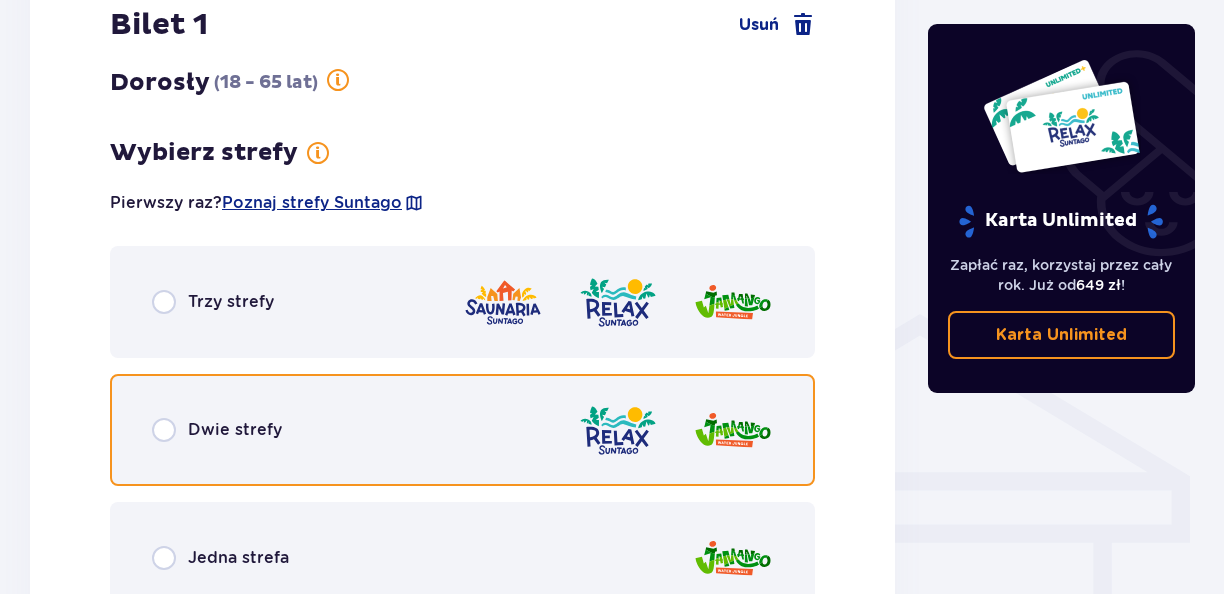 radio on "true" 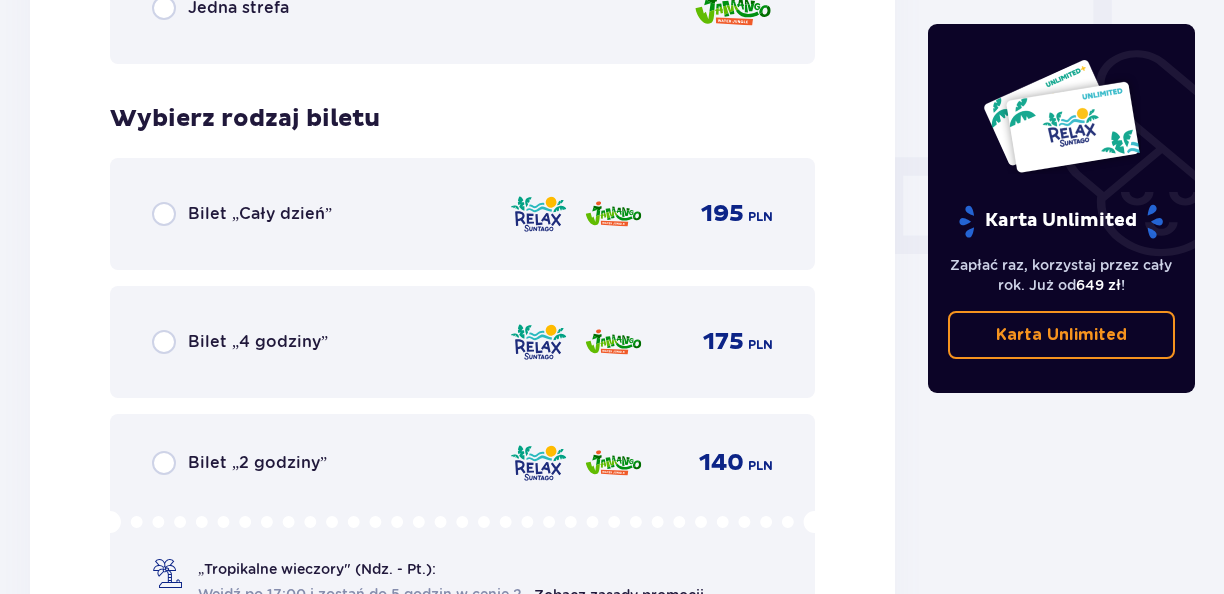 scroll, scrollTop: 1940, scrollLeft: 0, axis: vertical 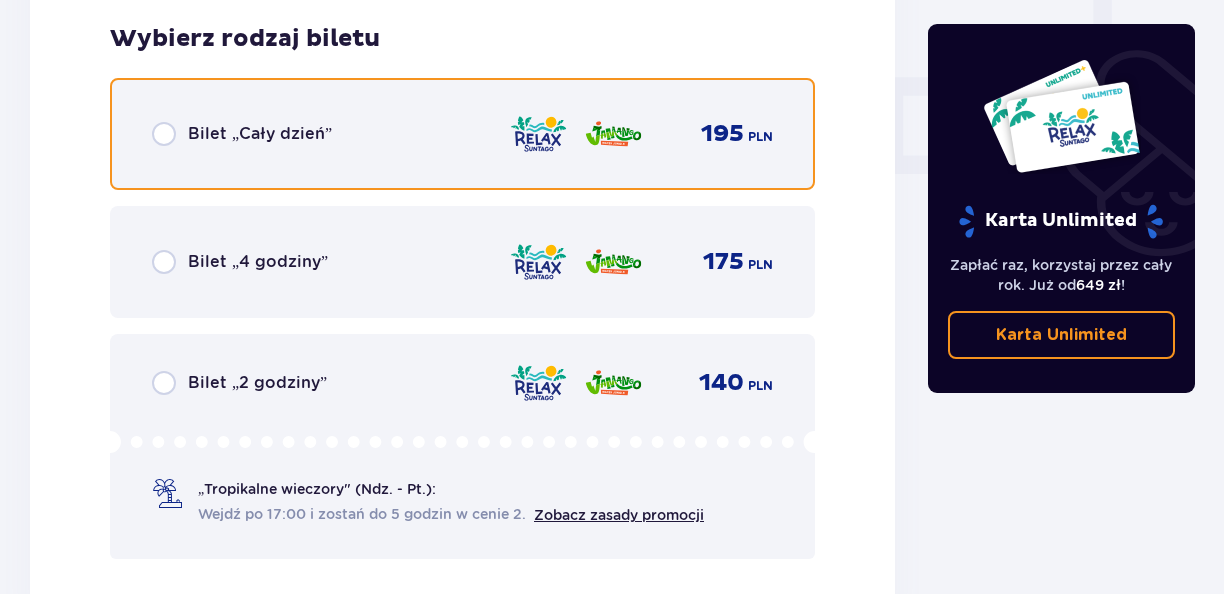 click at bounding box center [164, 134] 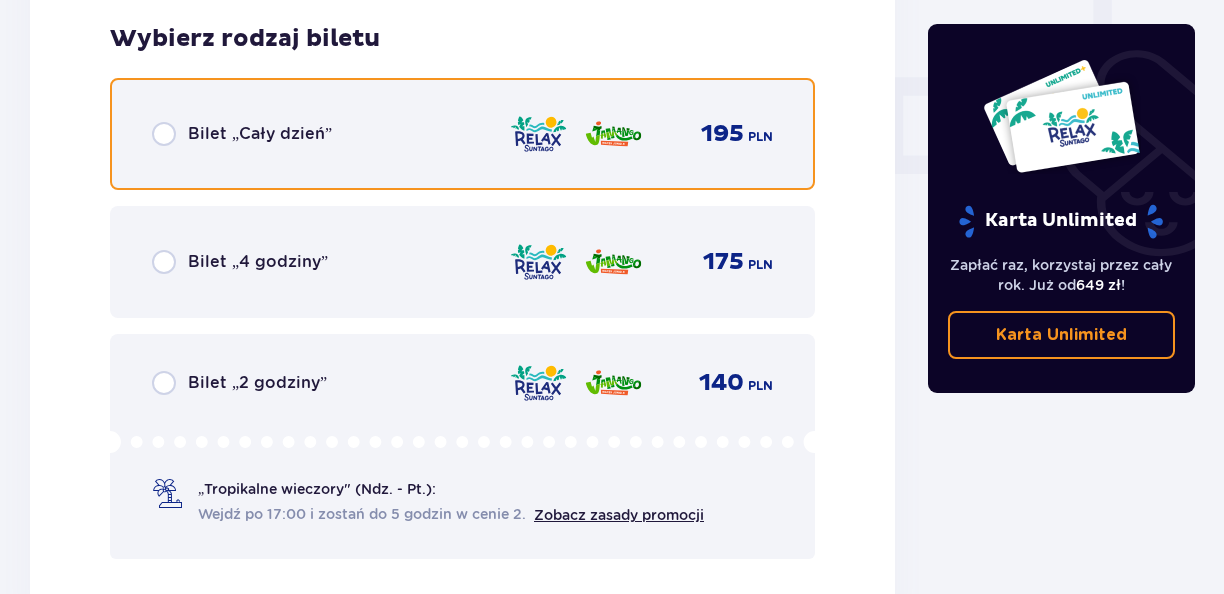 radio on "true" 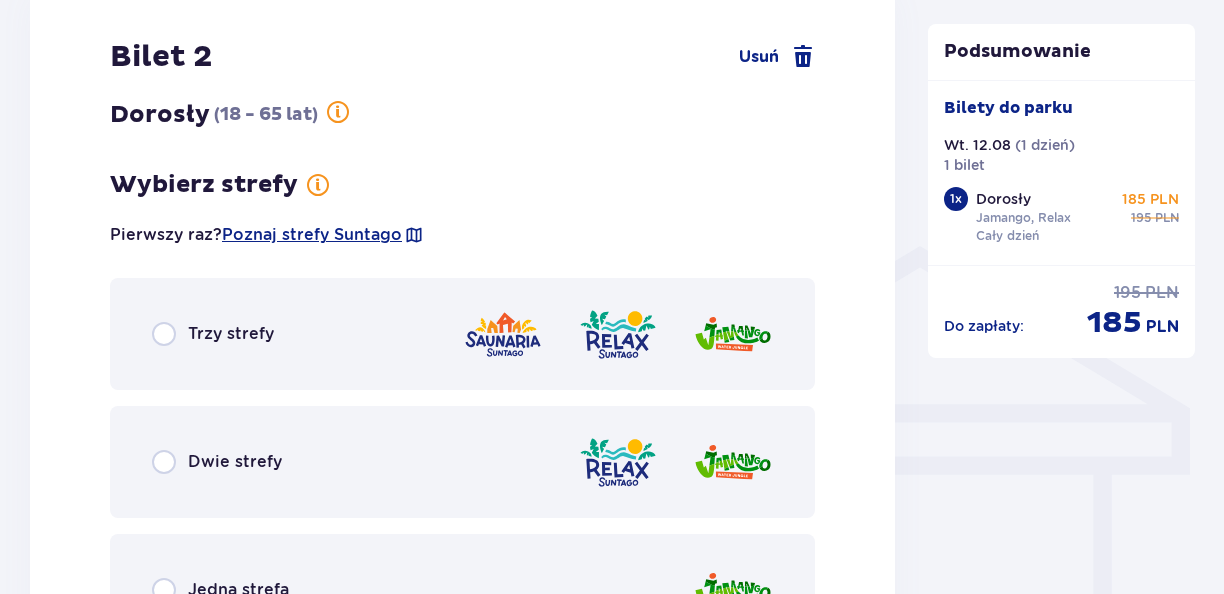 scroll, scrollTop: 1436, scrollLeft: 0, axis: vertical 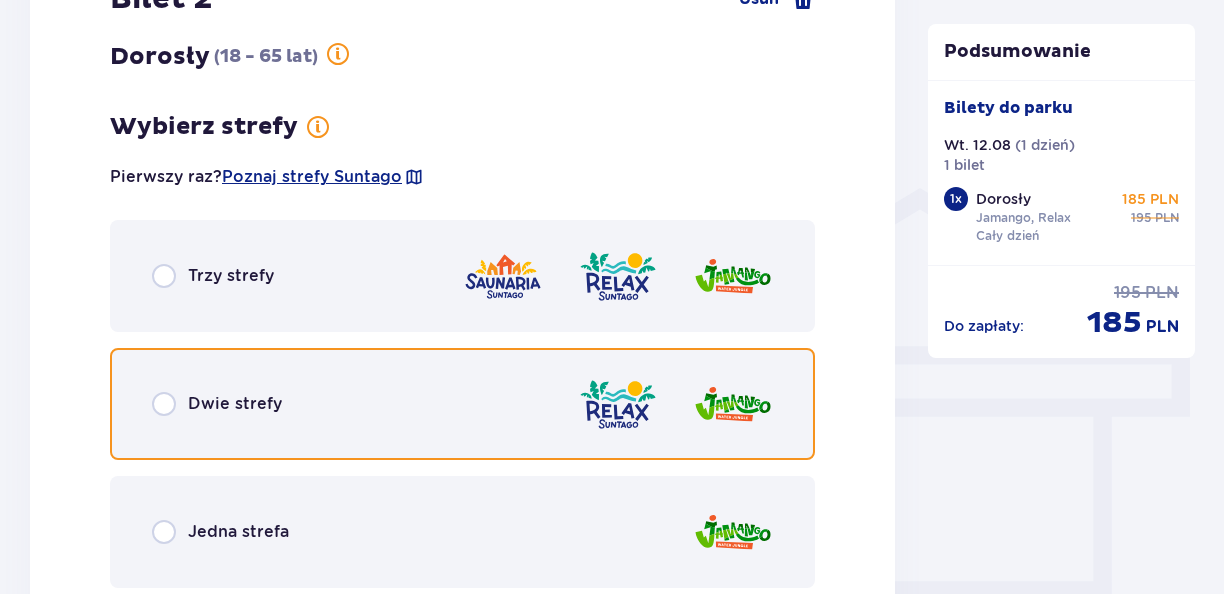 click at bounding box center [164, 404] 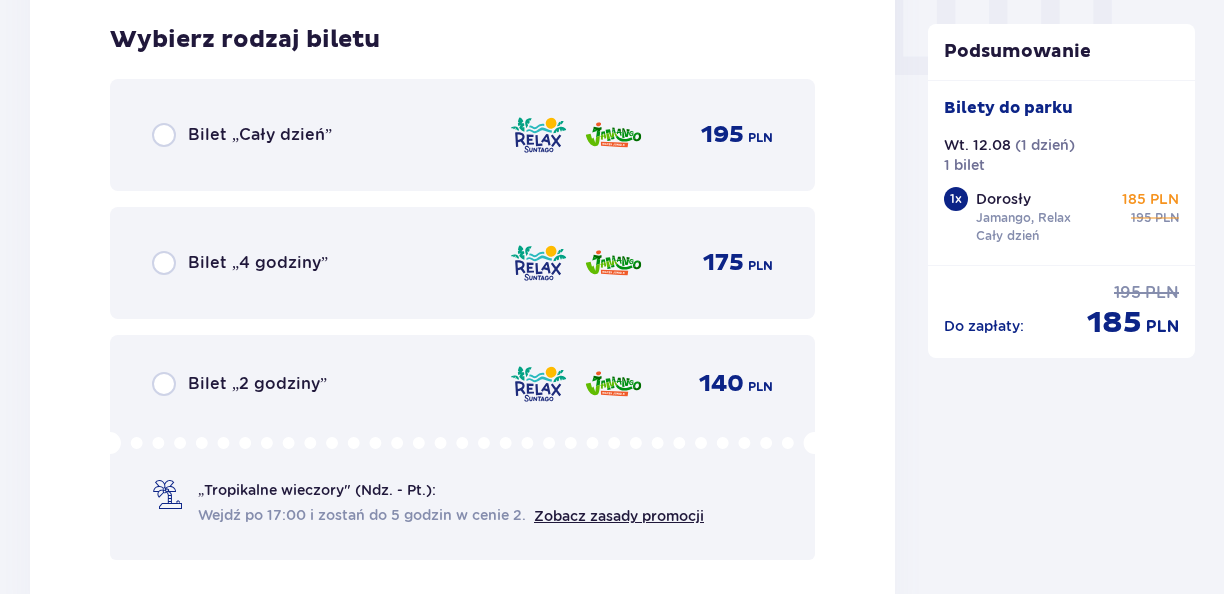 scroll, scrollTop: 2040, scrollLeft: 0, axis: vertical 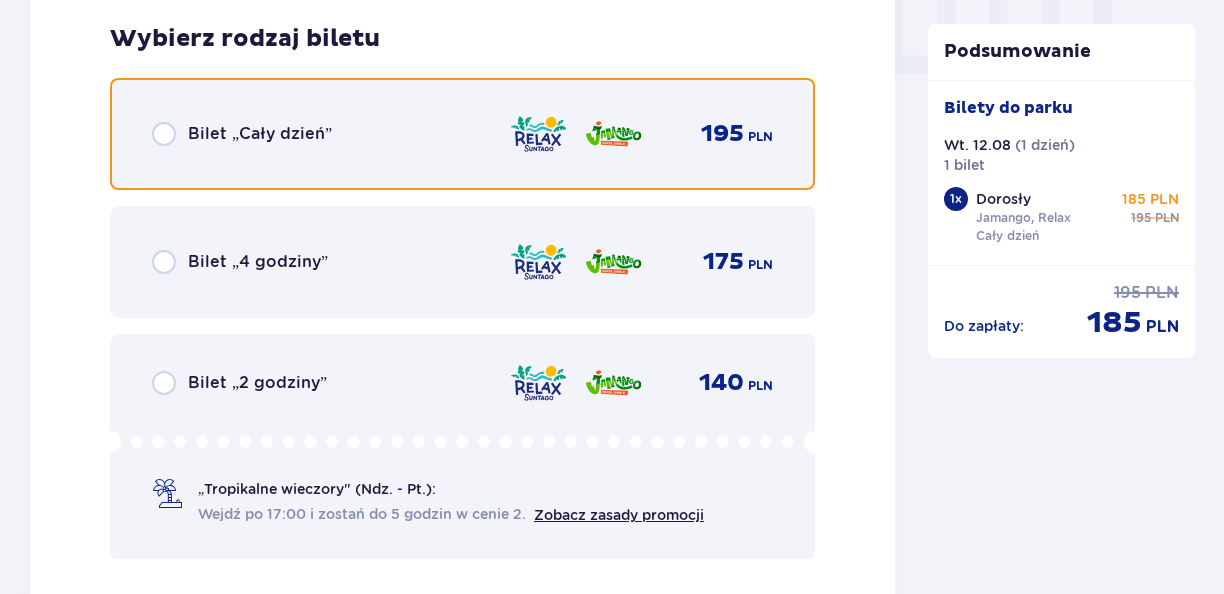 click at bounding box center [164, 134] 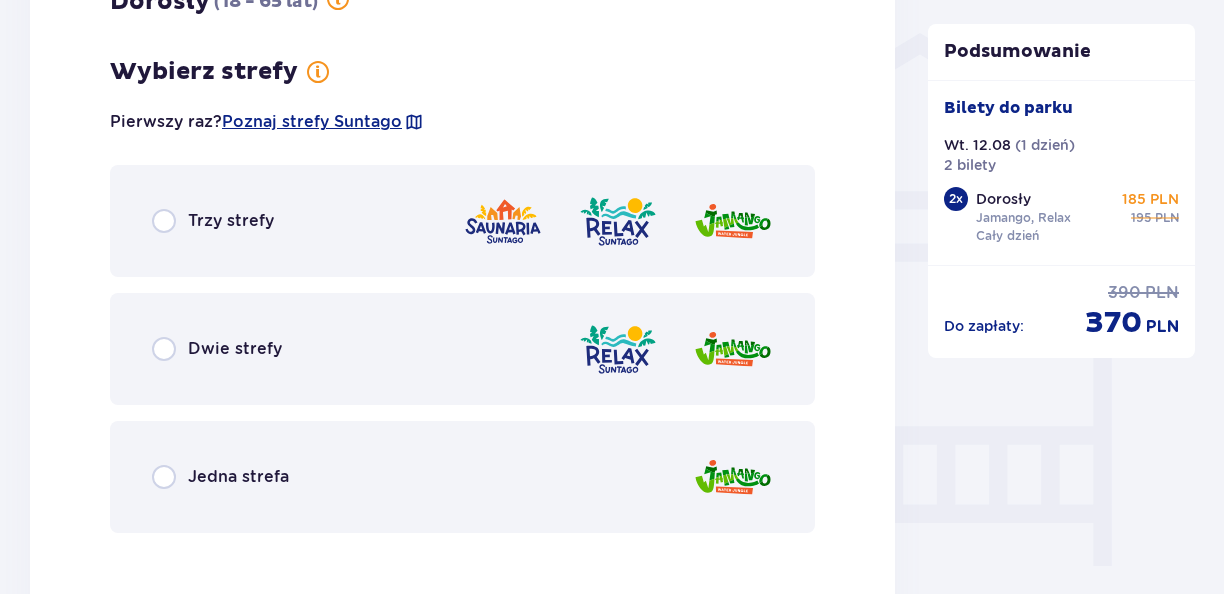 scroll, scrollTop: 1636, scrollLeft: 0, axis: vertical 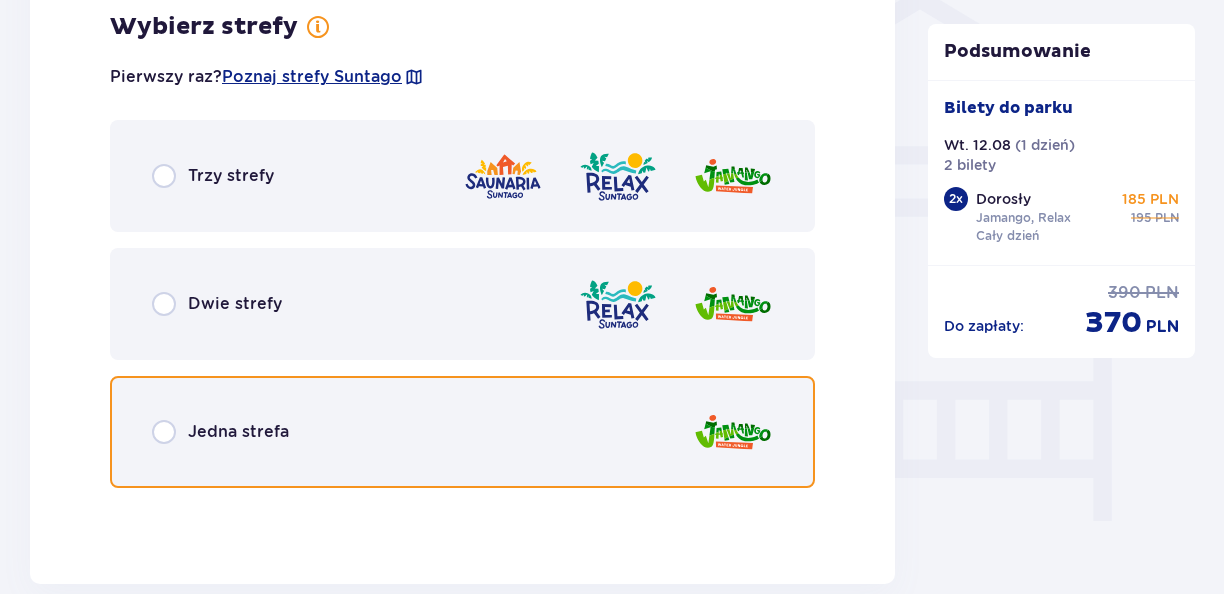 click at bounding box center [164, 432] 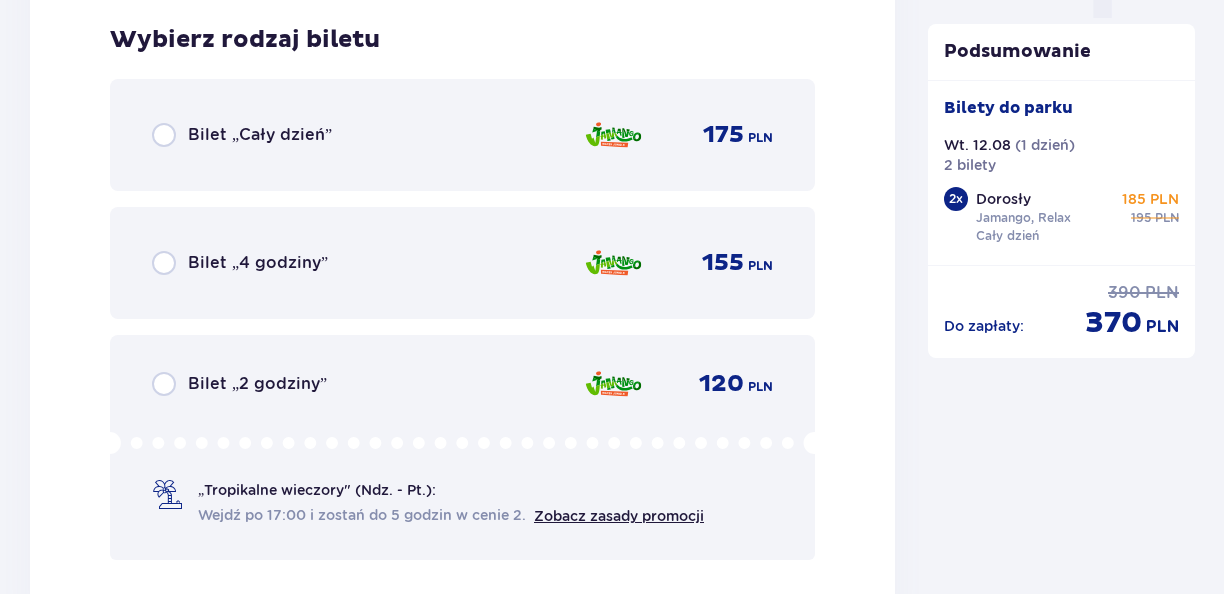 scroll, scrollTop: 2140, scrollLeft: 0, axis: vertical 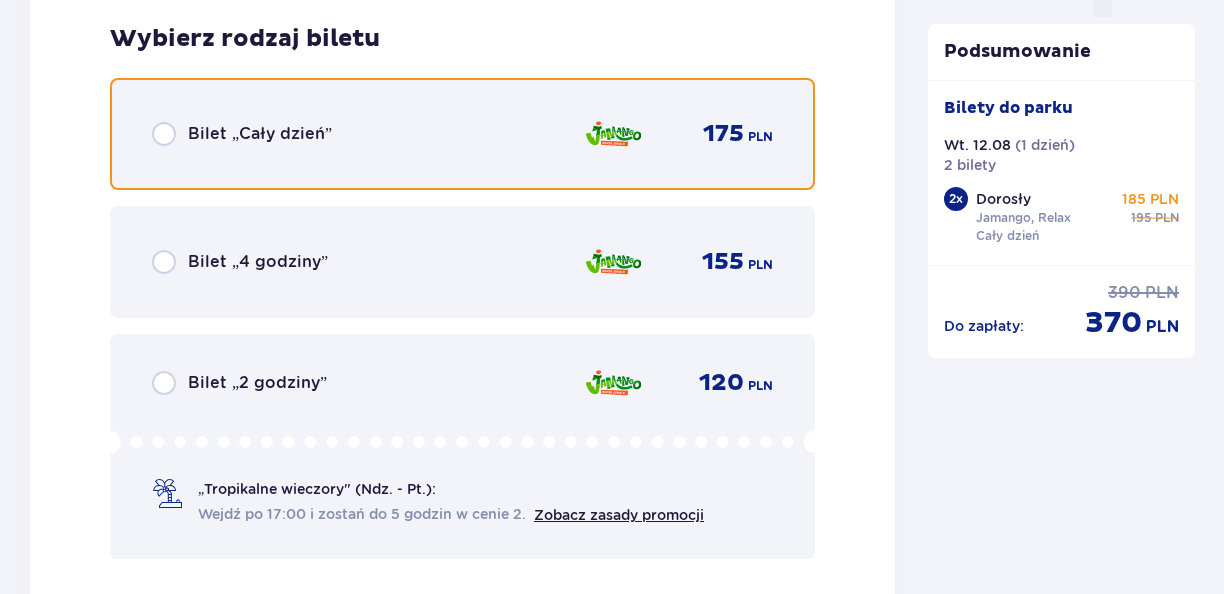click at bounding box center [164, 134] 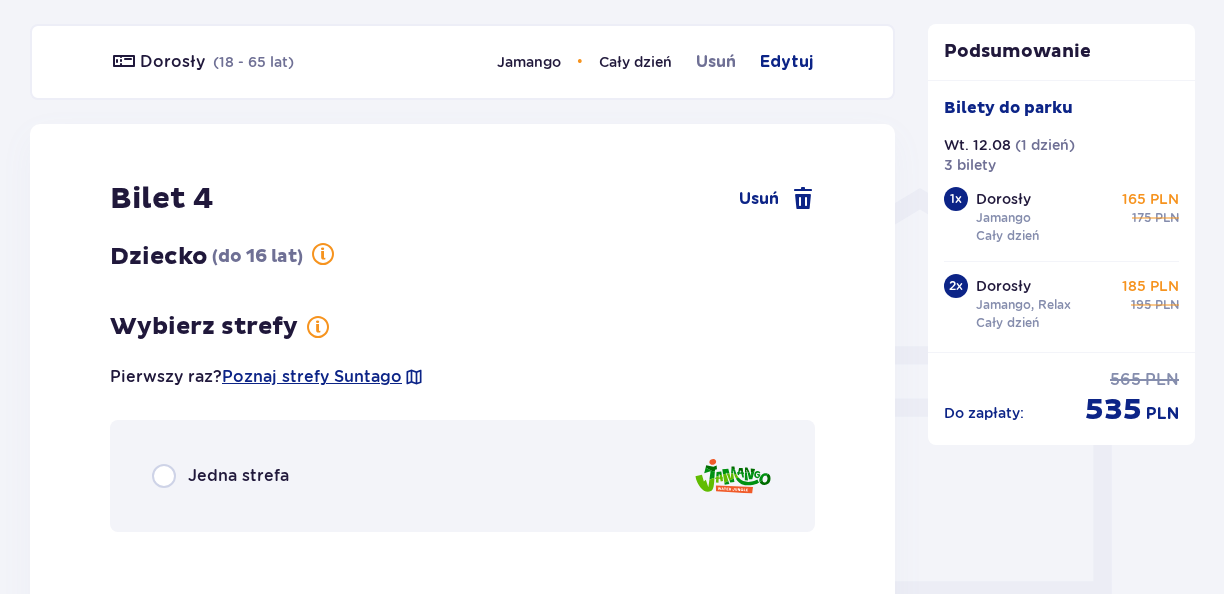 scroll, scrollTop: 1436, scrollLeft: 0, axis: vertical 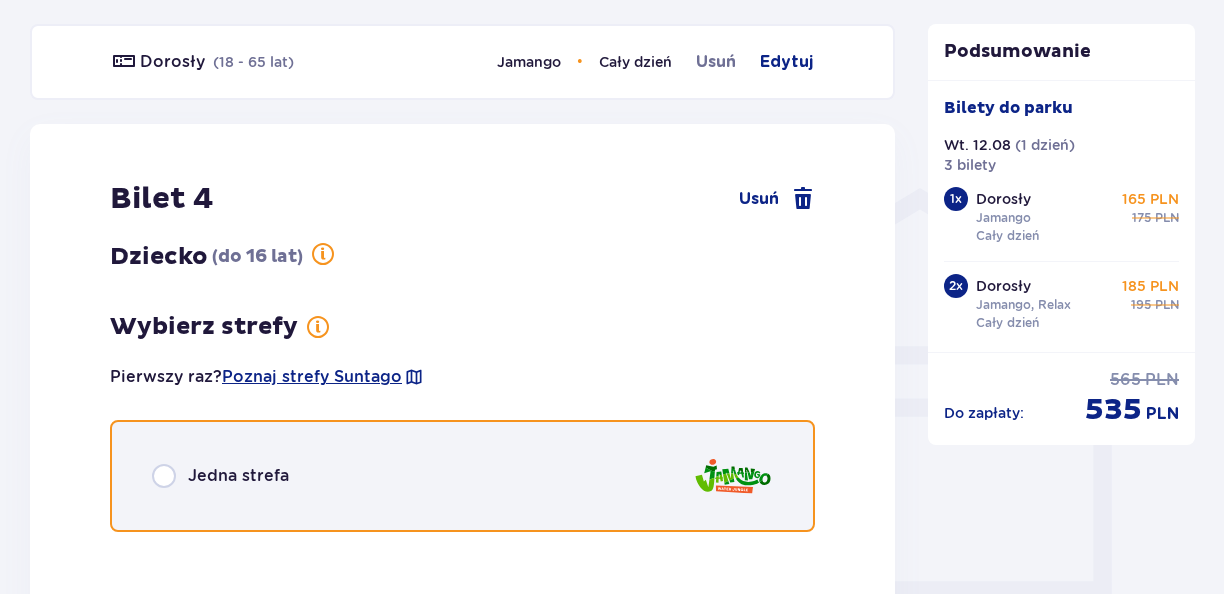 click at bounding box center [164, 476] 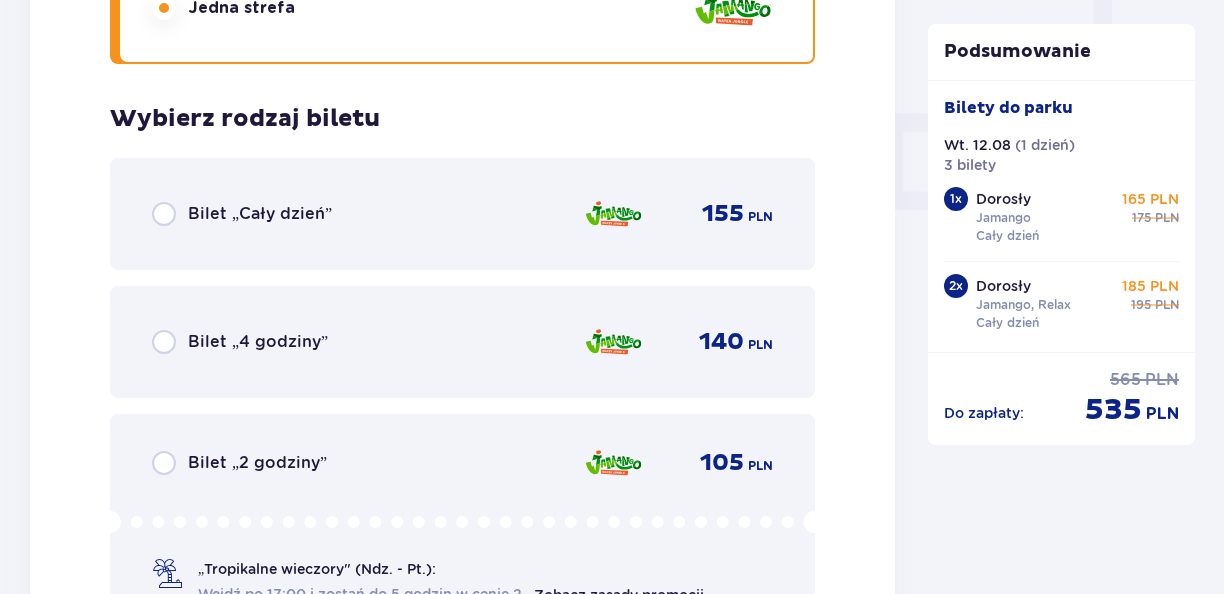 scroll, scrollTop: 1784, scrollLeft: 0, axis: vertical 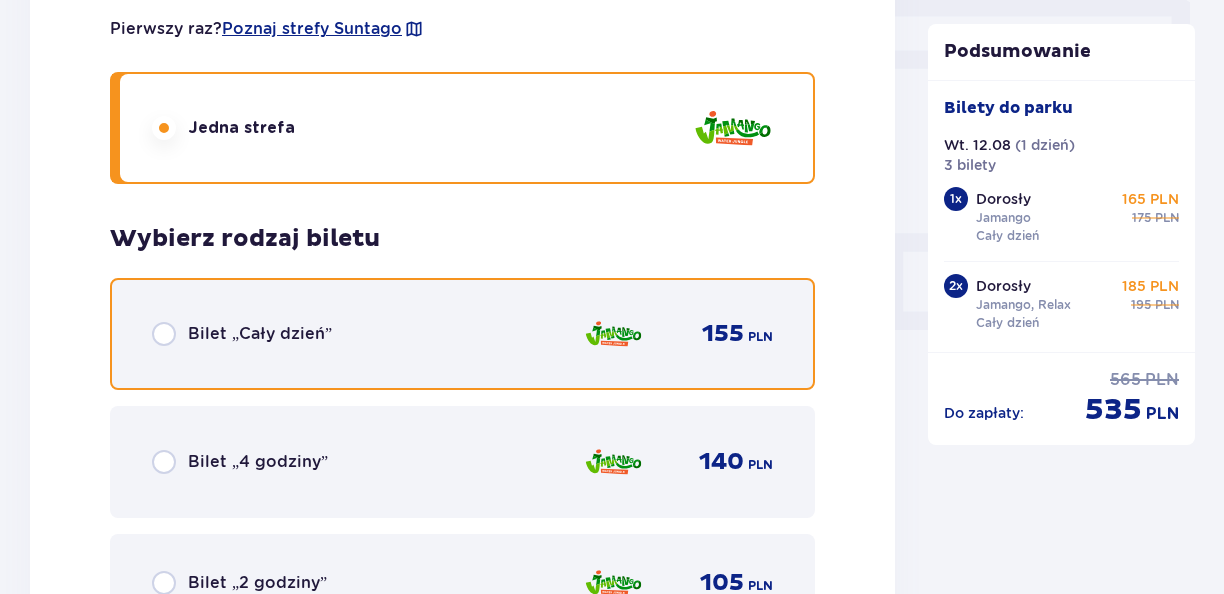 click at bounding box center [164, 334] 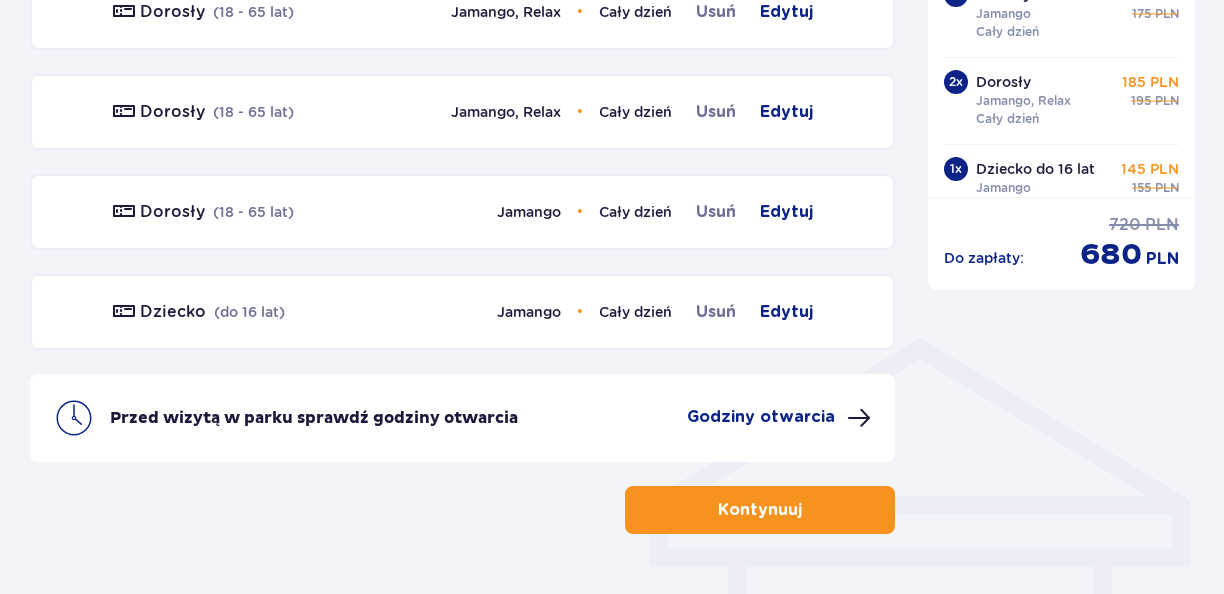 scroll, scrollTop: 1346, scrollLeft: 0, axis: vertical 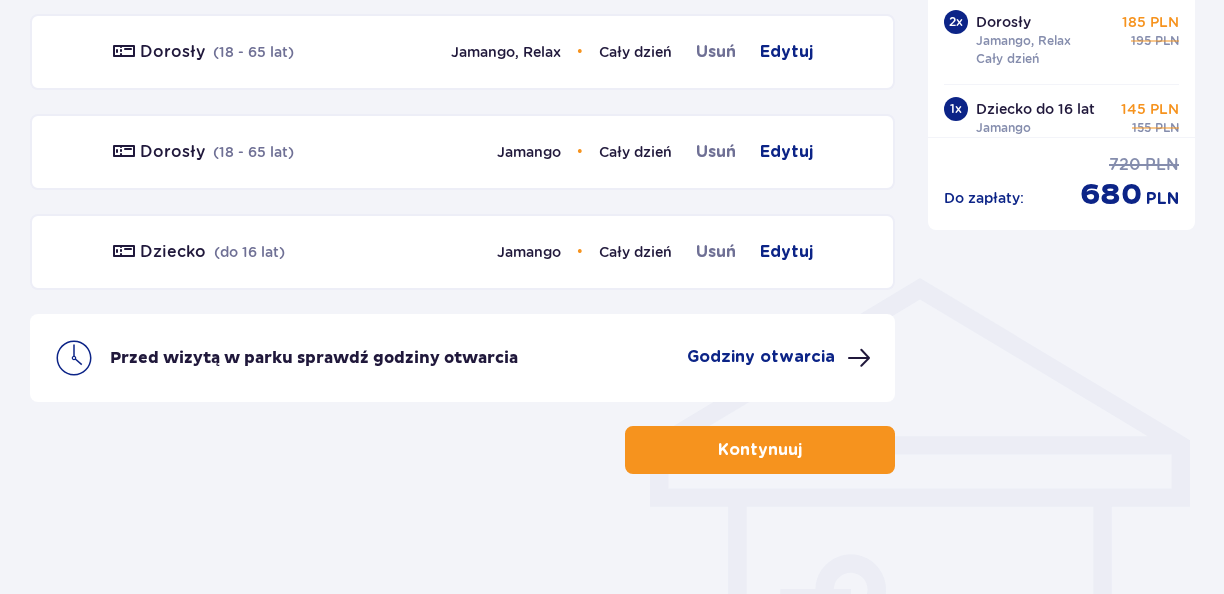 click on "Kontynuuj" at bounding box center [760, 450] 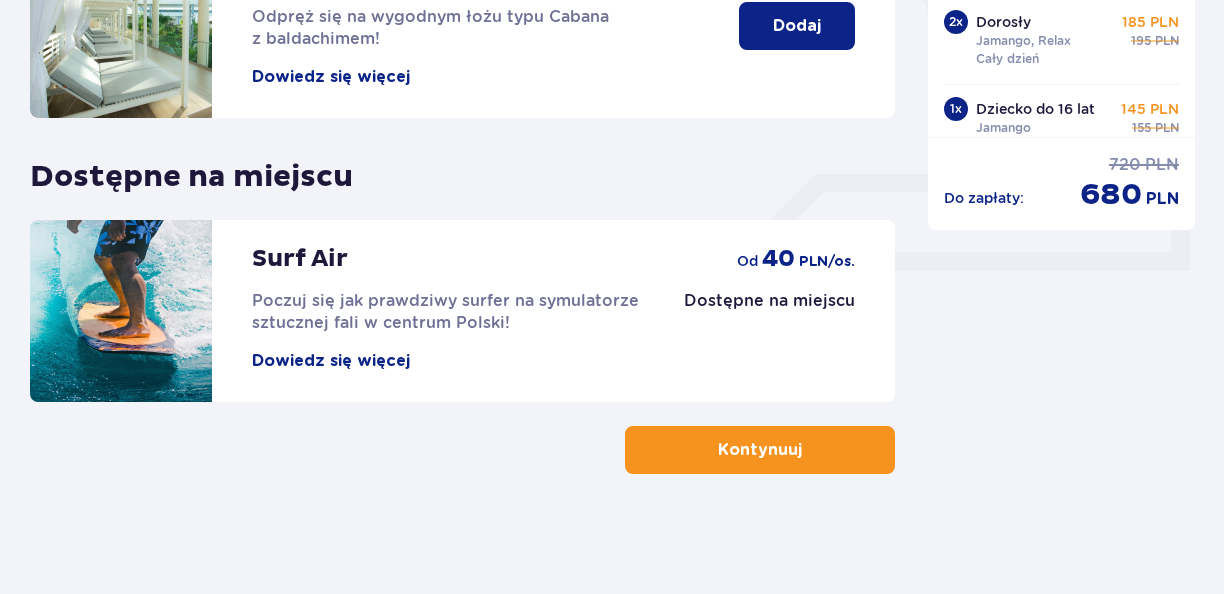 scroll, scrollTop: 0, scrollLeft: 0, axis: both 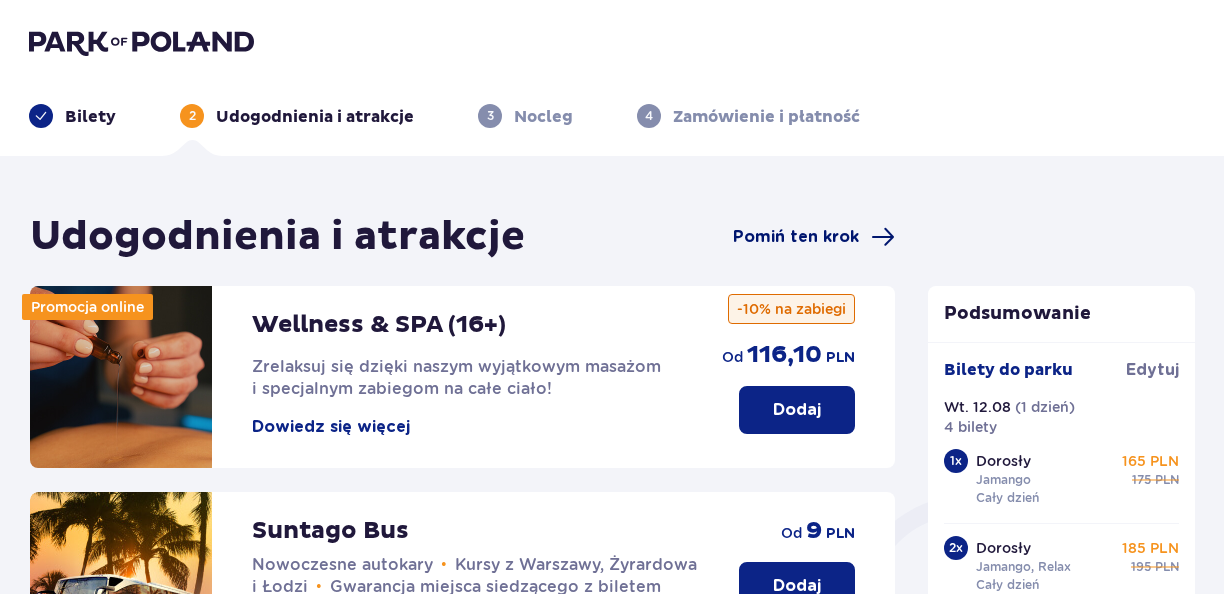 click on "Pomiń ten krok" at bounding box center (796, 237) 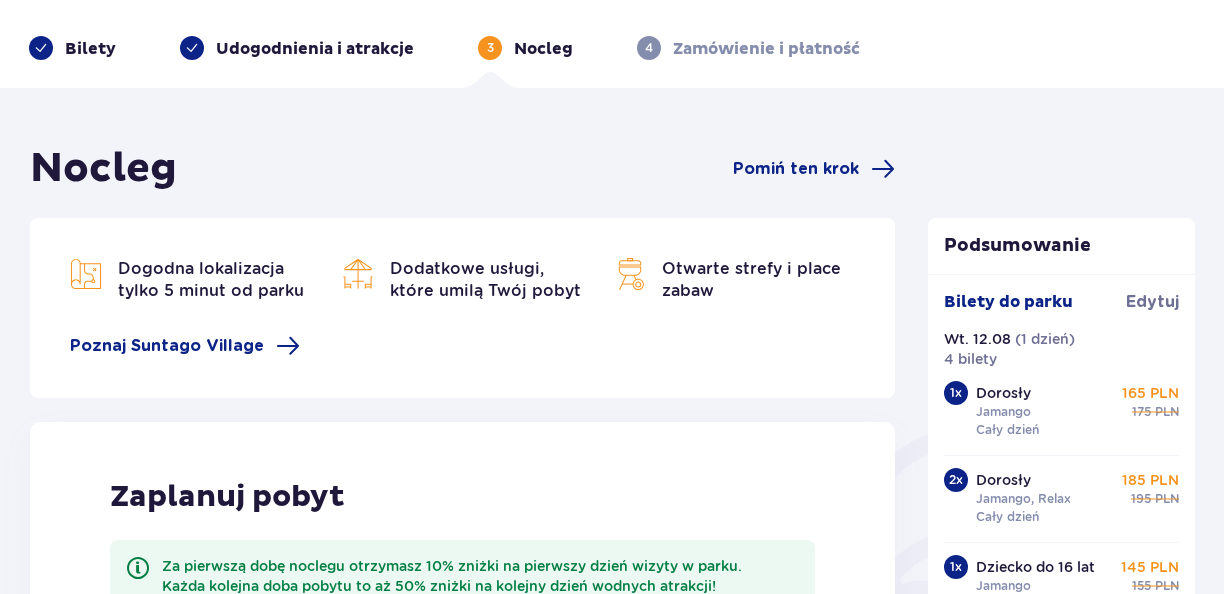 scroll, scrollTop: 100, scrollLeft: 0, axis: vertical 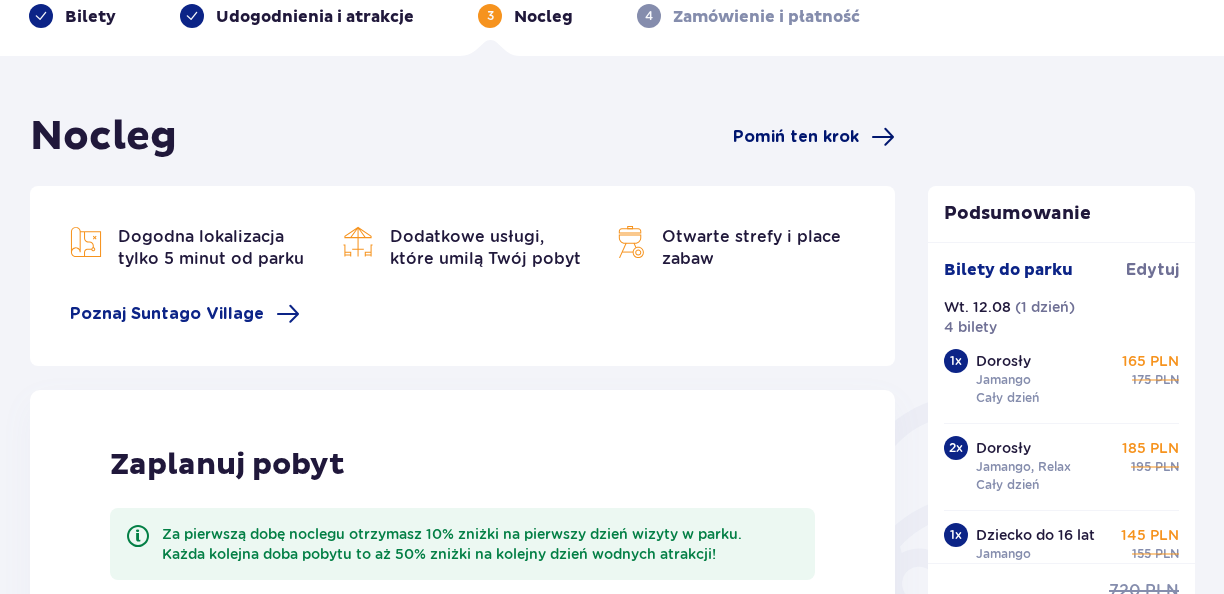 click on "Pomiń ten krok" at bounding box center [796, 137] 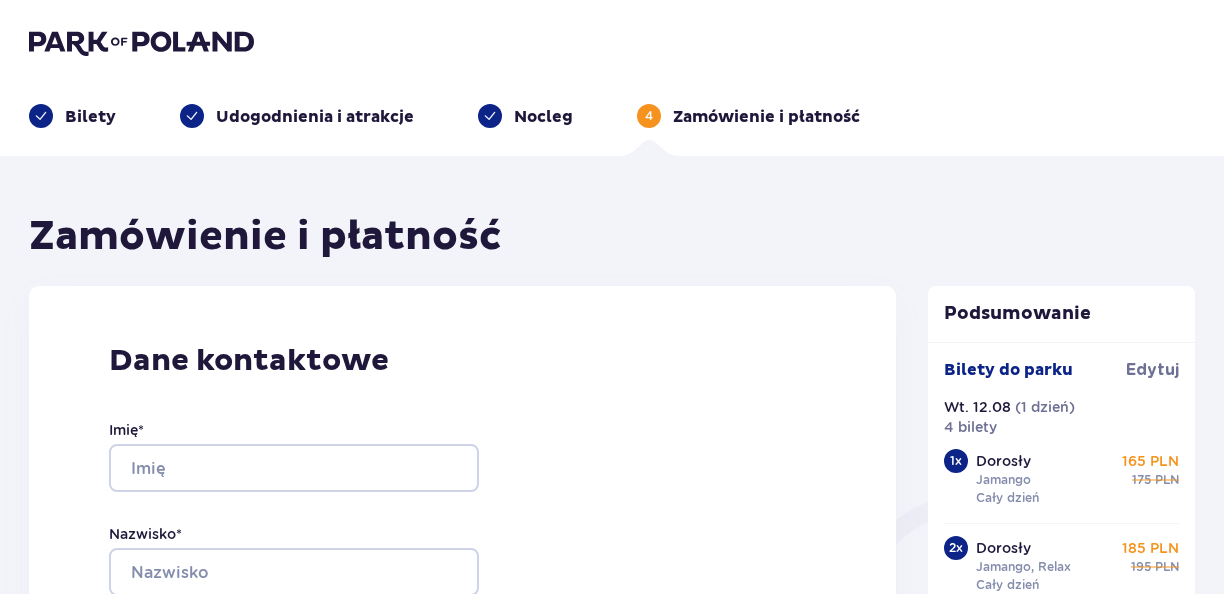 scroll, scrollTop: 0, scrollLeft: 0, axis: both 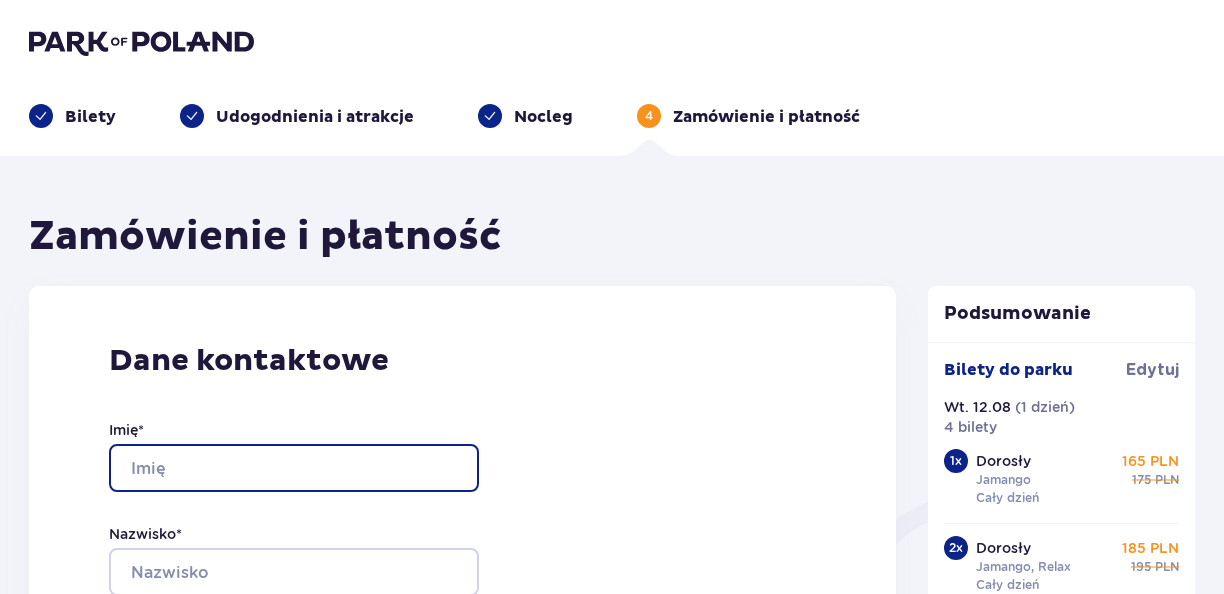 click on "Imię *" at bounding box center [294, 468] 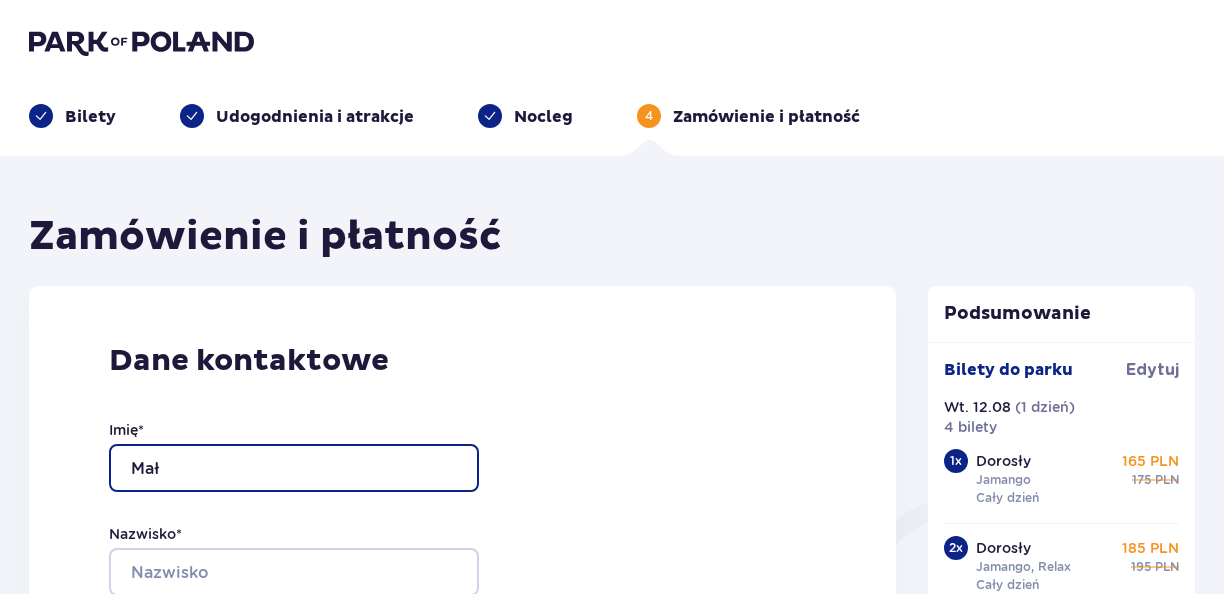 type on "MALGORZATA" 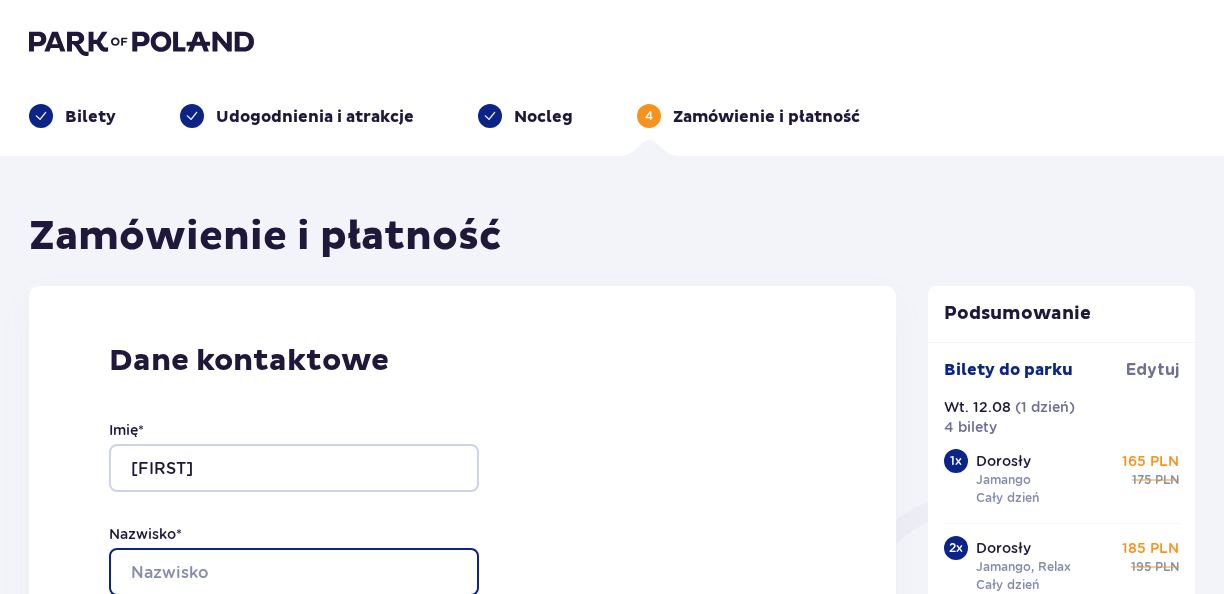 type on "OLECZEK-RAJKOWSKA" 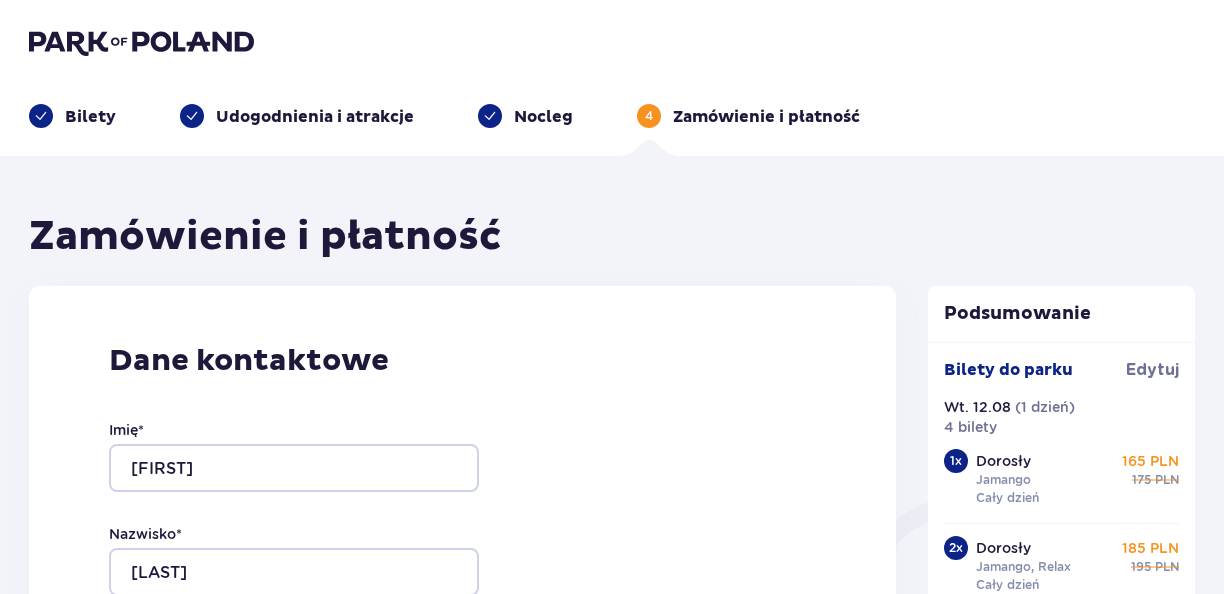 type on "goleczek@interia.pl" 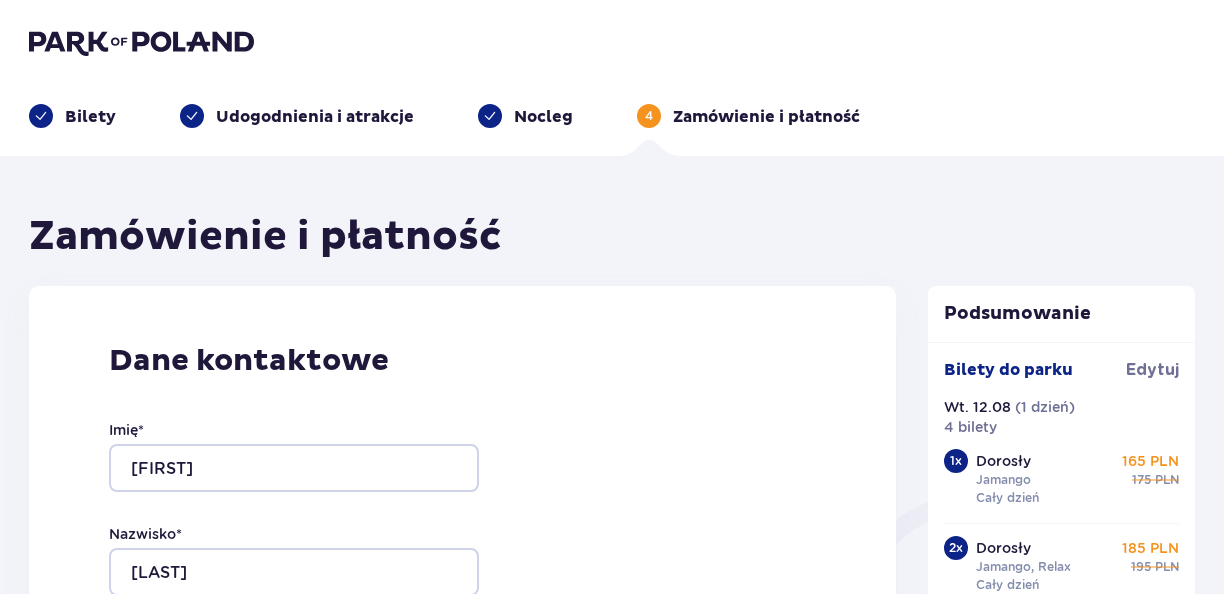 type on "goleczek@interia.pl" 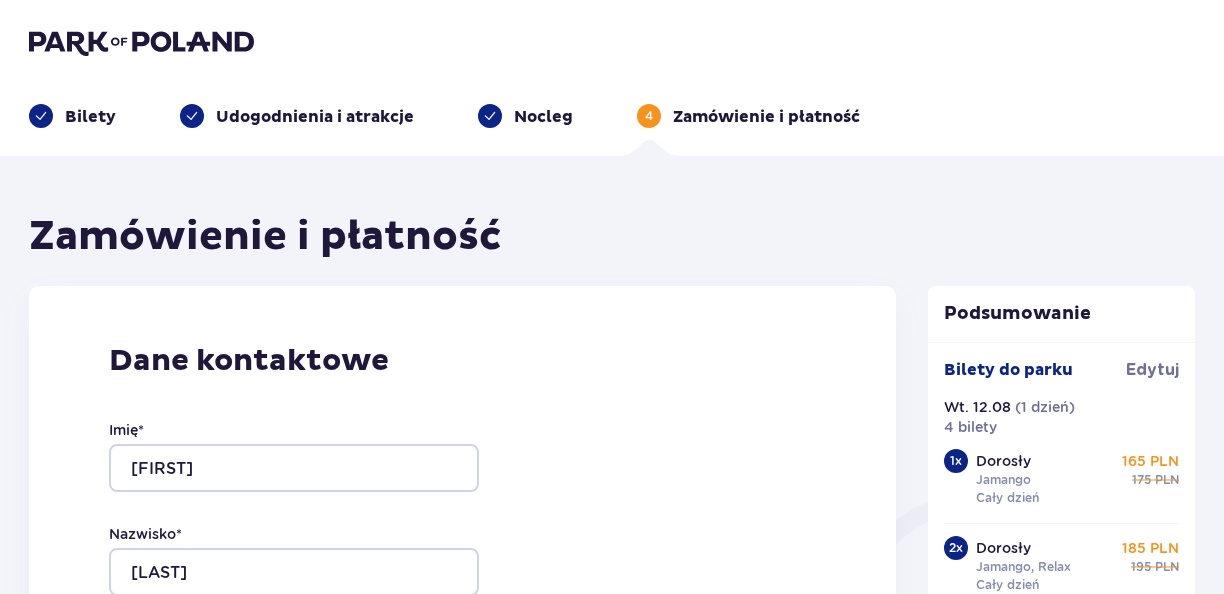 type on "501001205" 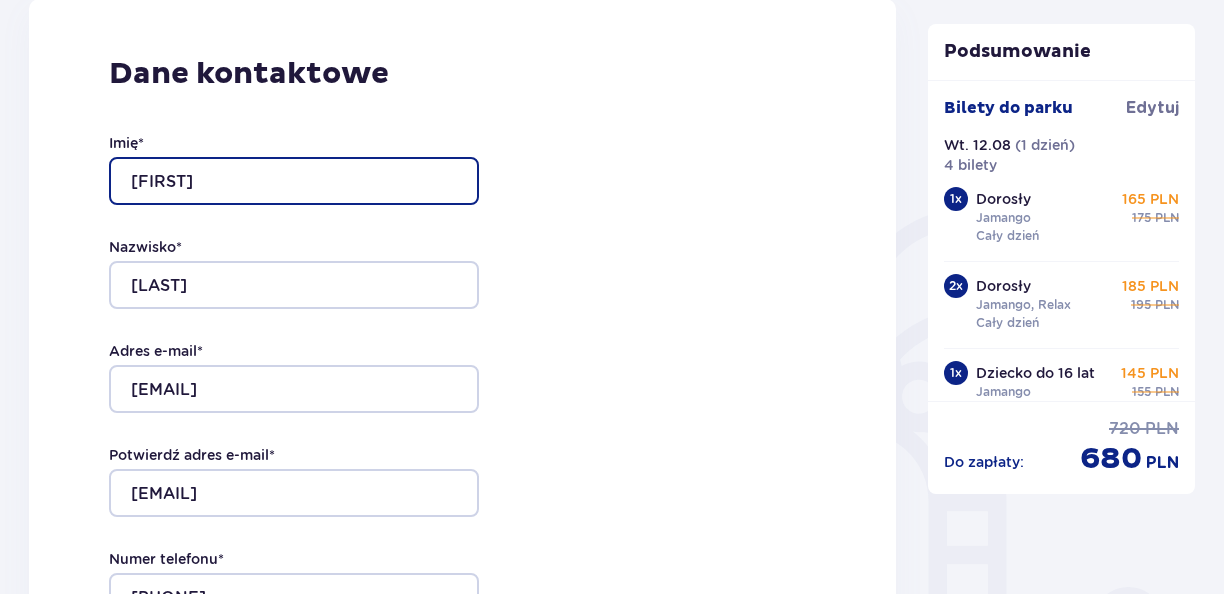 scroll, scrollTop: 400, scrollLeft: 0, axis: vertical 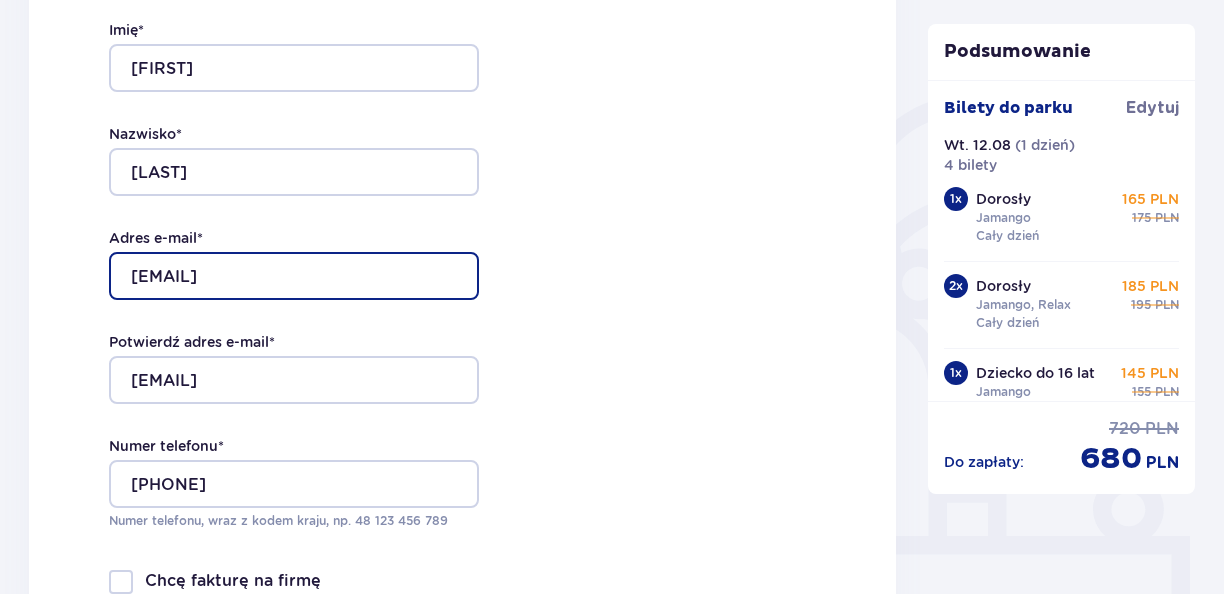 click on "goleczek@interia.pl" at bounding box center [294, 276] 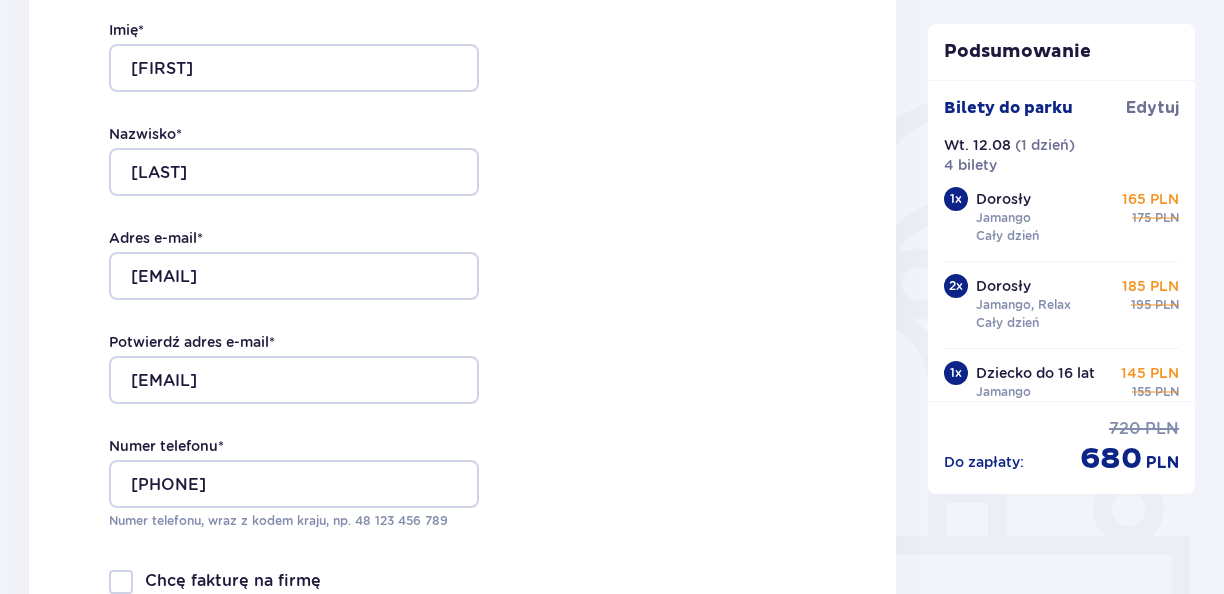 click on "Dane kontaktowe Imię * MALGORZATA Nazwisko * OLECZEK-RAJKOWSKA Adres e-mail * goleczek@interia.pl Potwierdź adres e-mail * goleczek@interia.pl Numer telefonu * 501001205 Numer telefonu, wraz z kodem kraju, np. 48 ​123 ​456 ​789 Chcę fakturę na firmę Jeśli nie prowadzisz działalności gospodarczej lub innej spółki, automatycznie wystawimy Ci fakturę imienną. Dodaj adres do faktury imiennej" at bounding box center [462, 306] 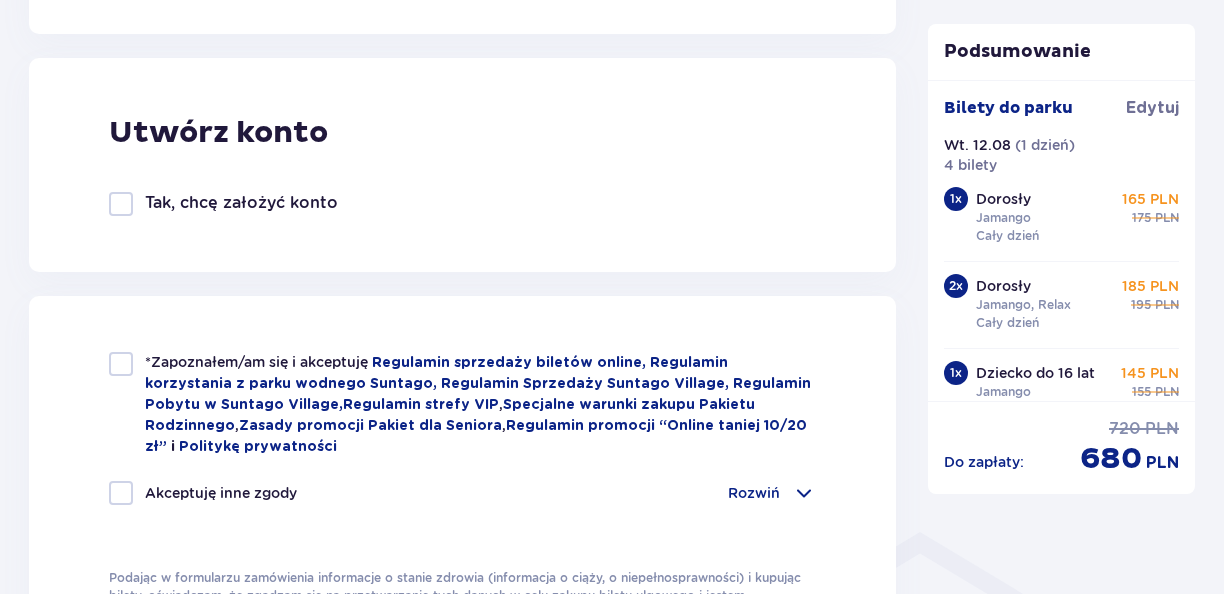 scroll, scrollTop: 1100, scrollLeft: 0, axis: vertical 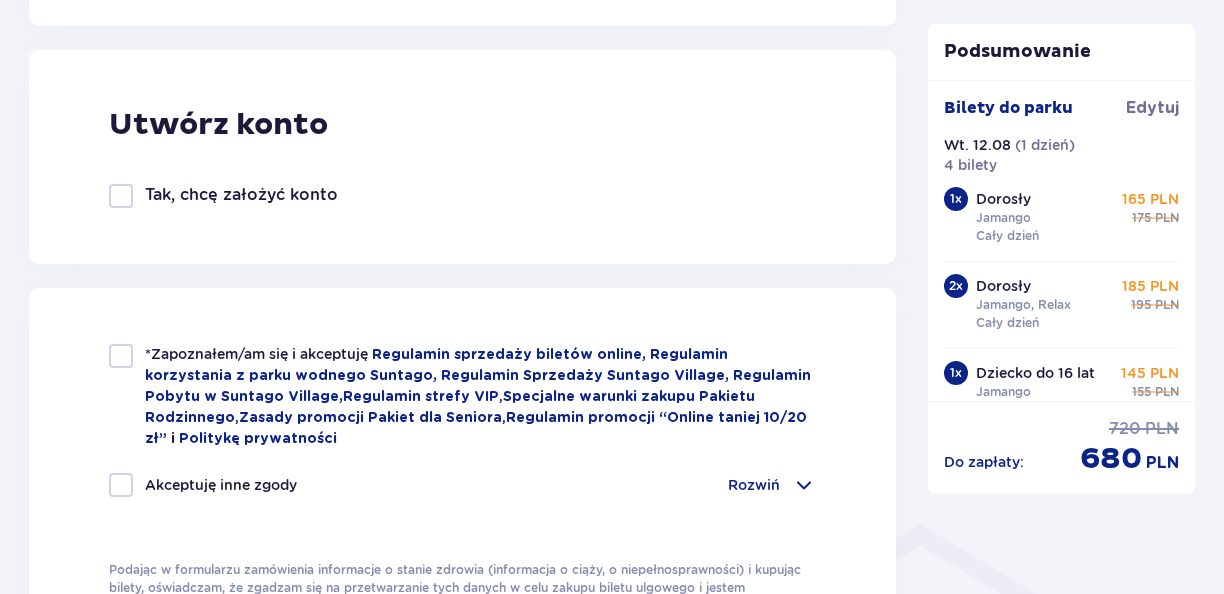 click at bounding box center [121, 356] 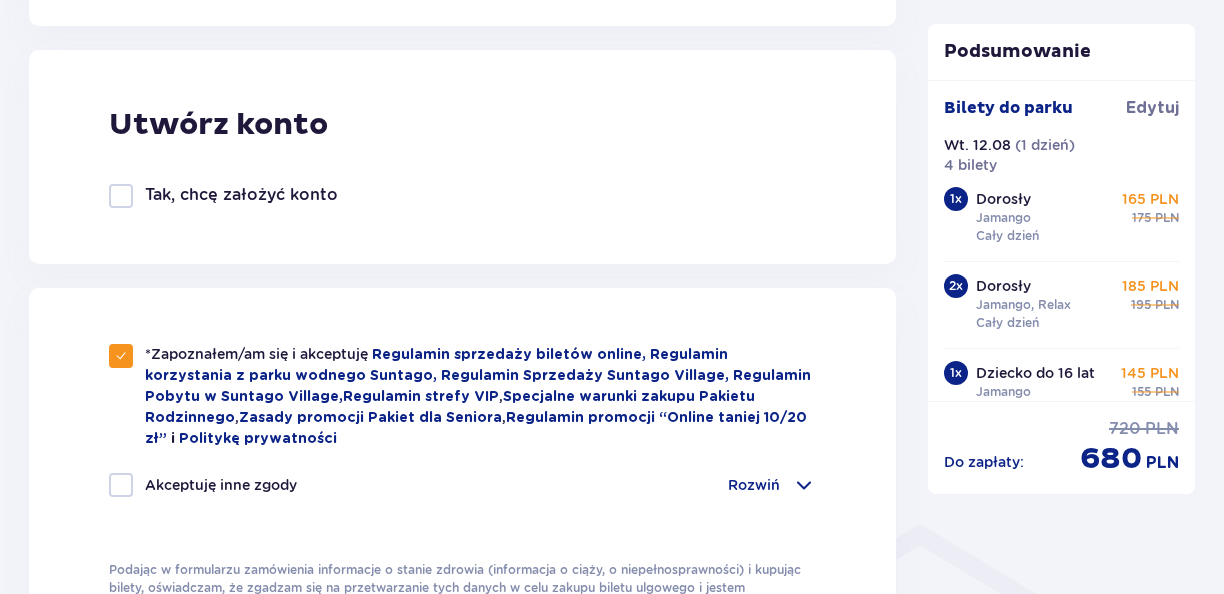 click at bounding box center [121, 485] 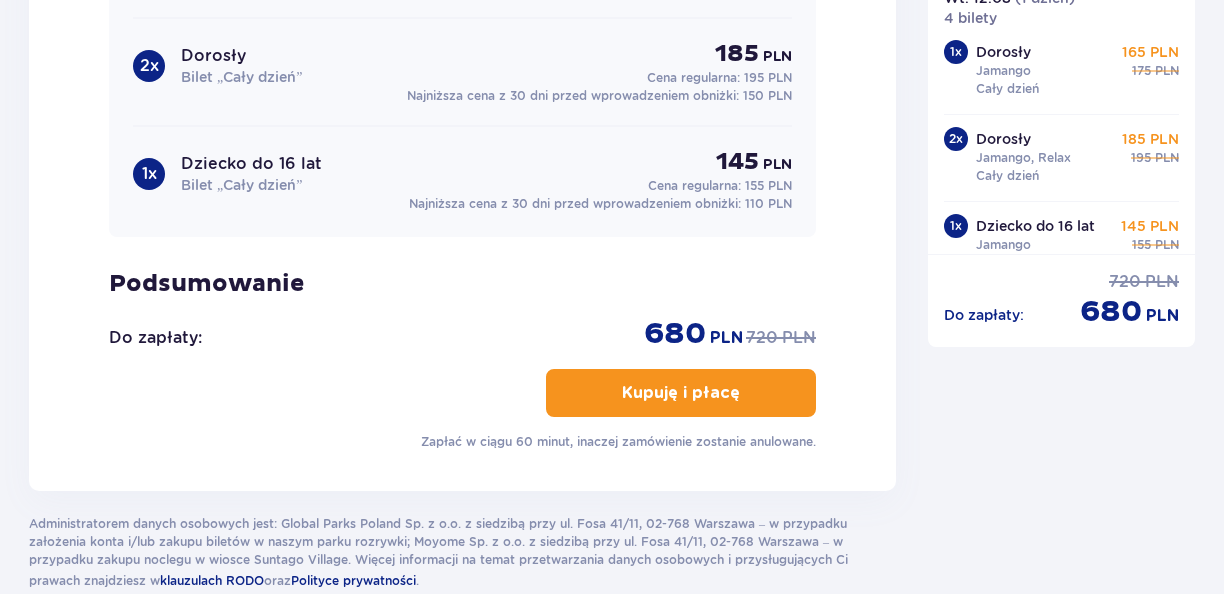scroll, scrollTop: 2200, scrollLeft: 0, axis: vertical 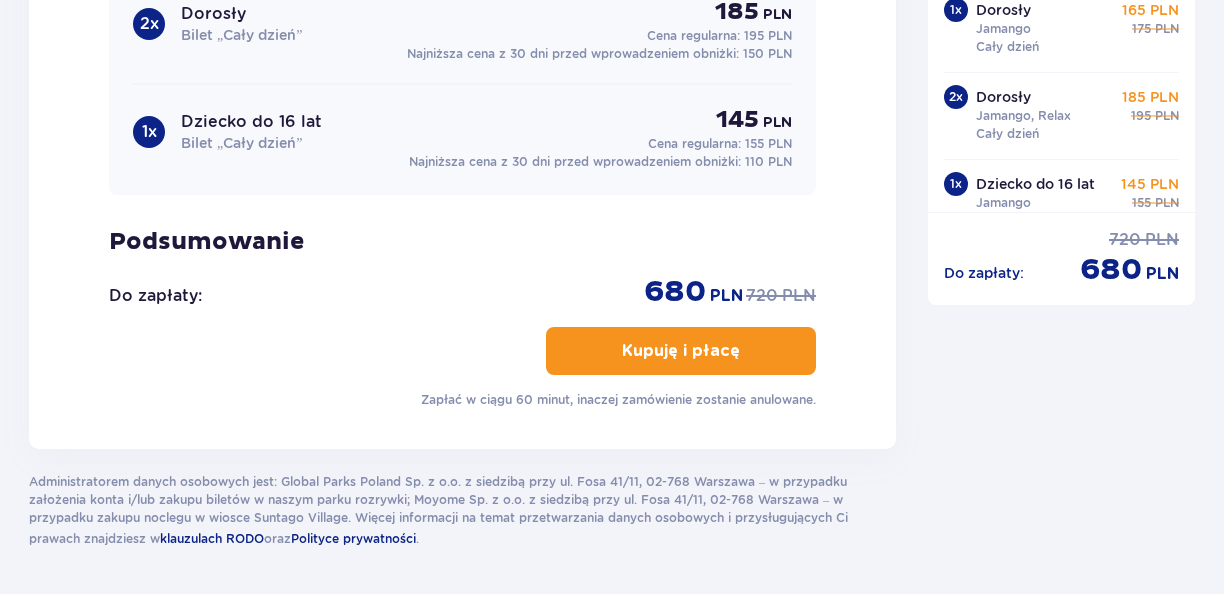 click on "Kupuję i płacę" at bounding box center [681, 351] 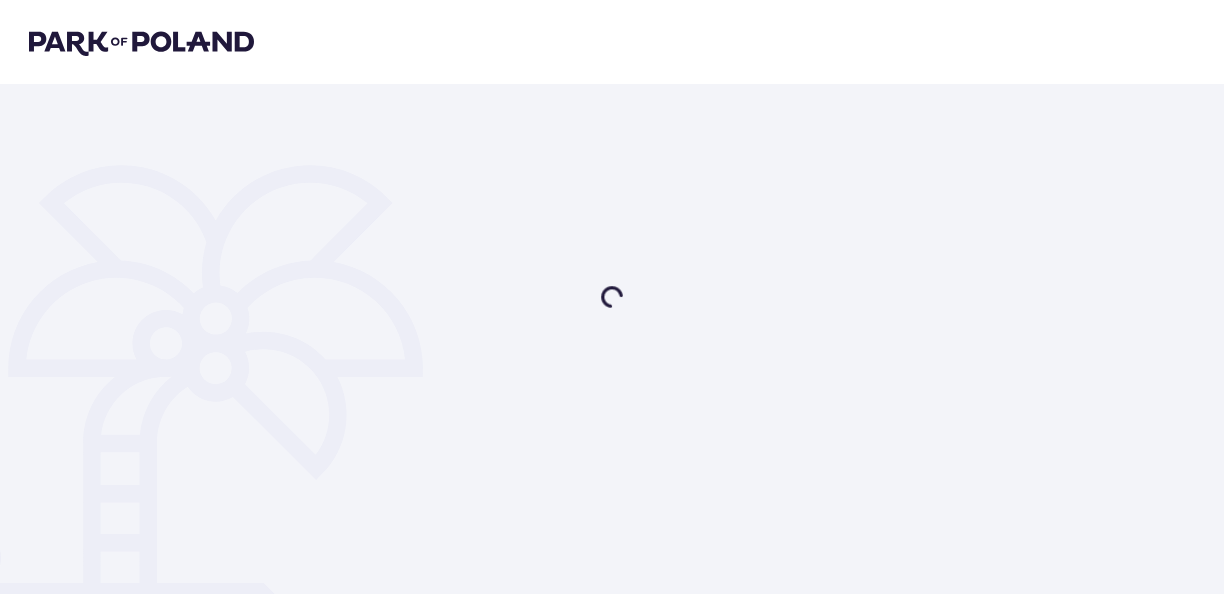 scroll, scrollTop: 0, scrollLeft: 0, axis: both 